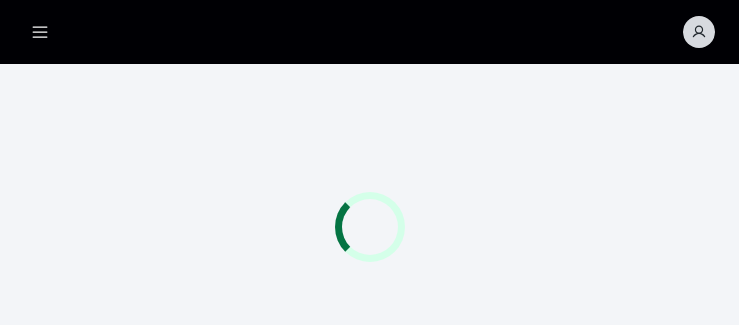 scroll, scrollTop: 0, scrollLeft: 0, axis: both 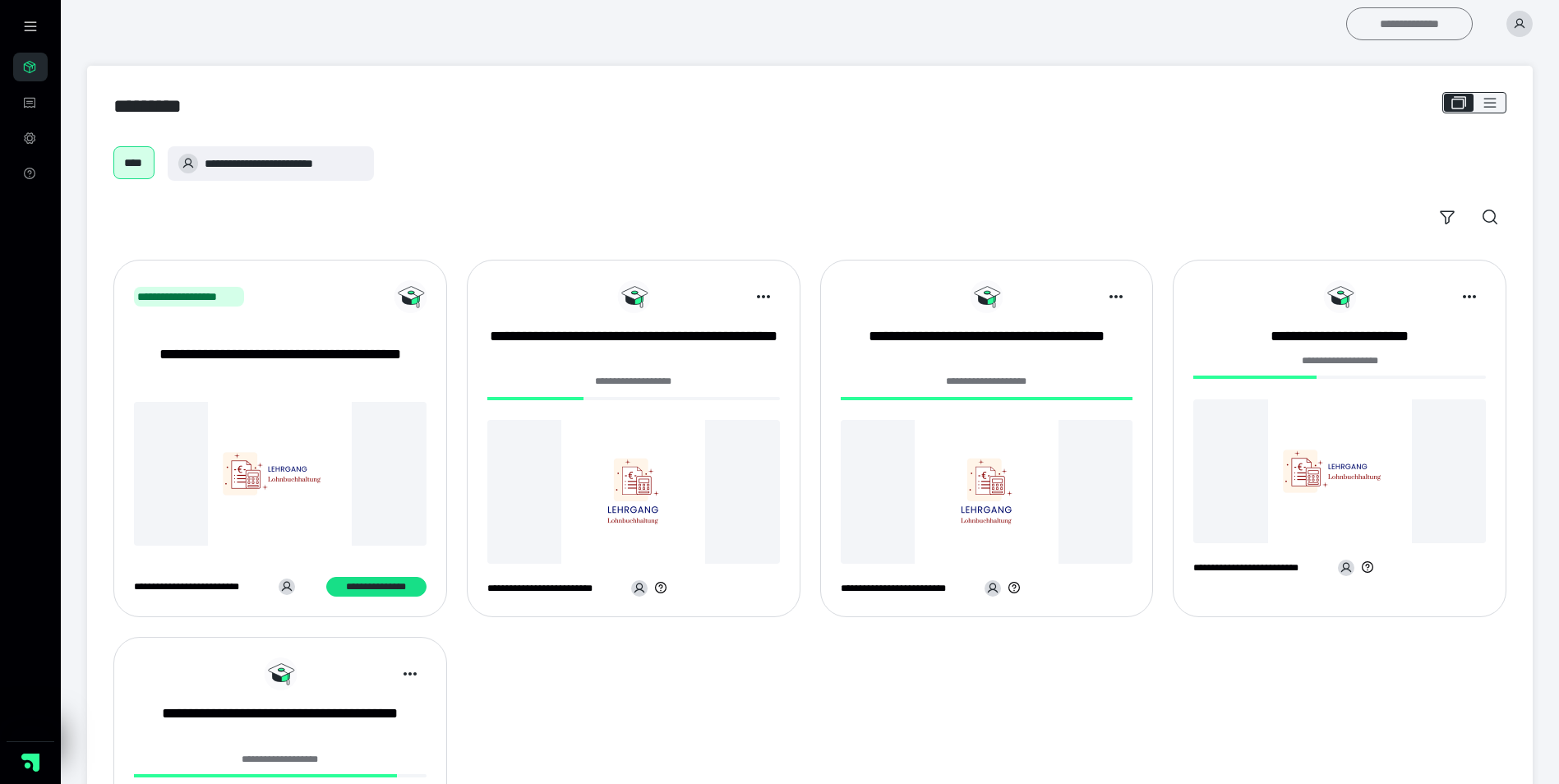 click on "**********" at bounding box center [1409, 24] 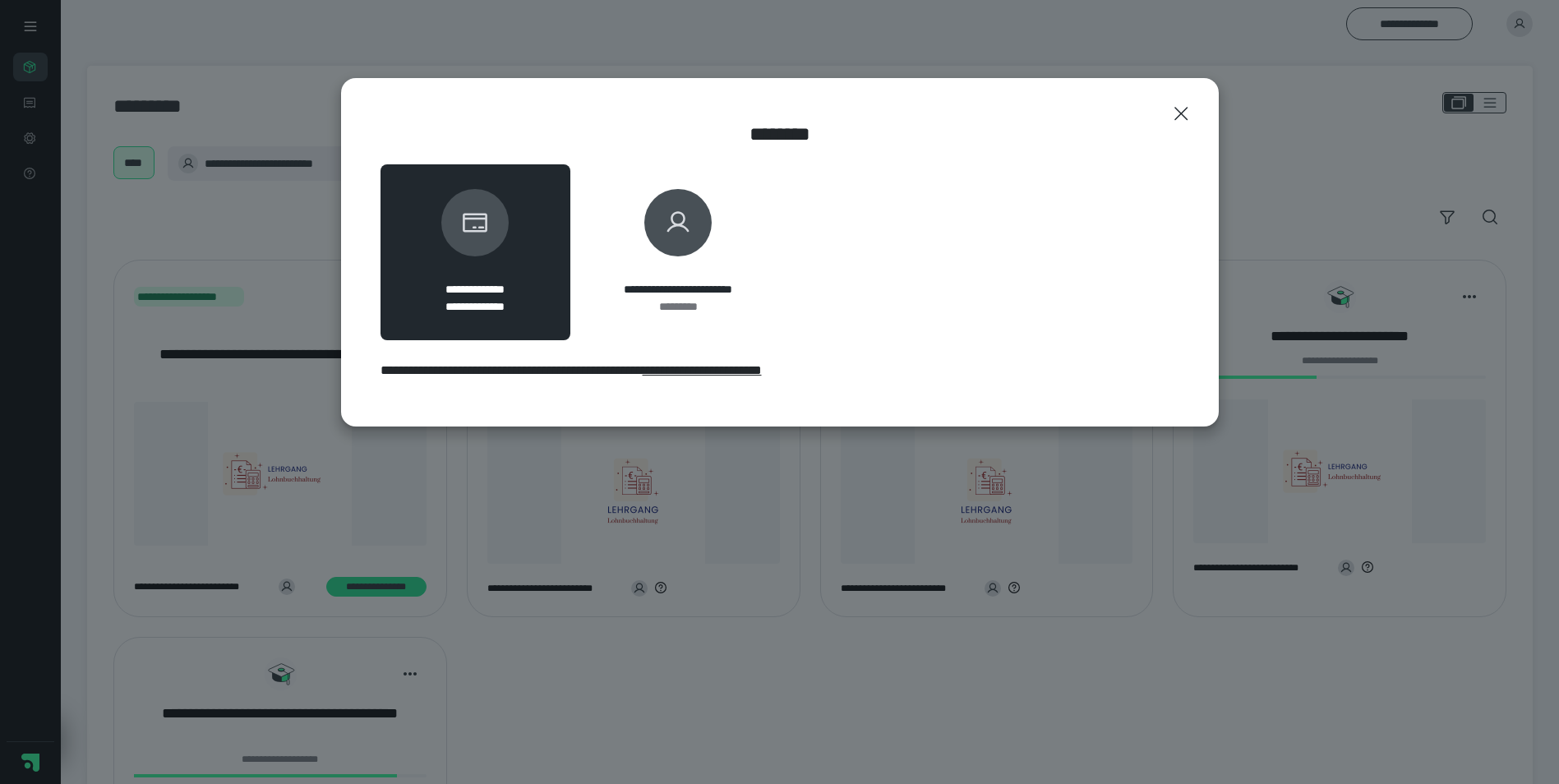 click on "**********" at bounding box center [779, 392] 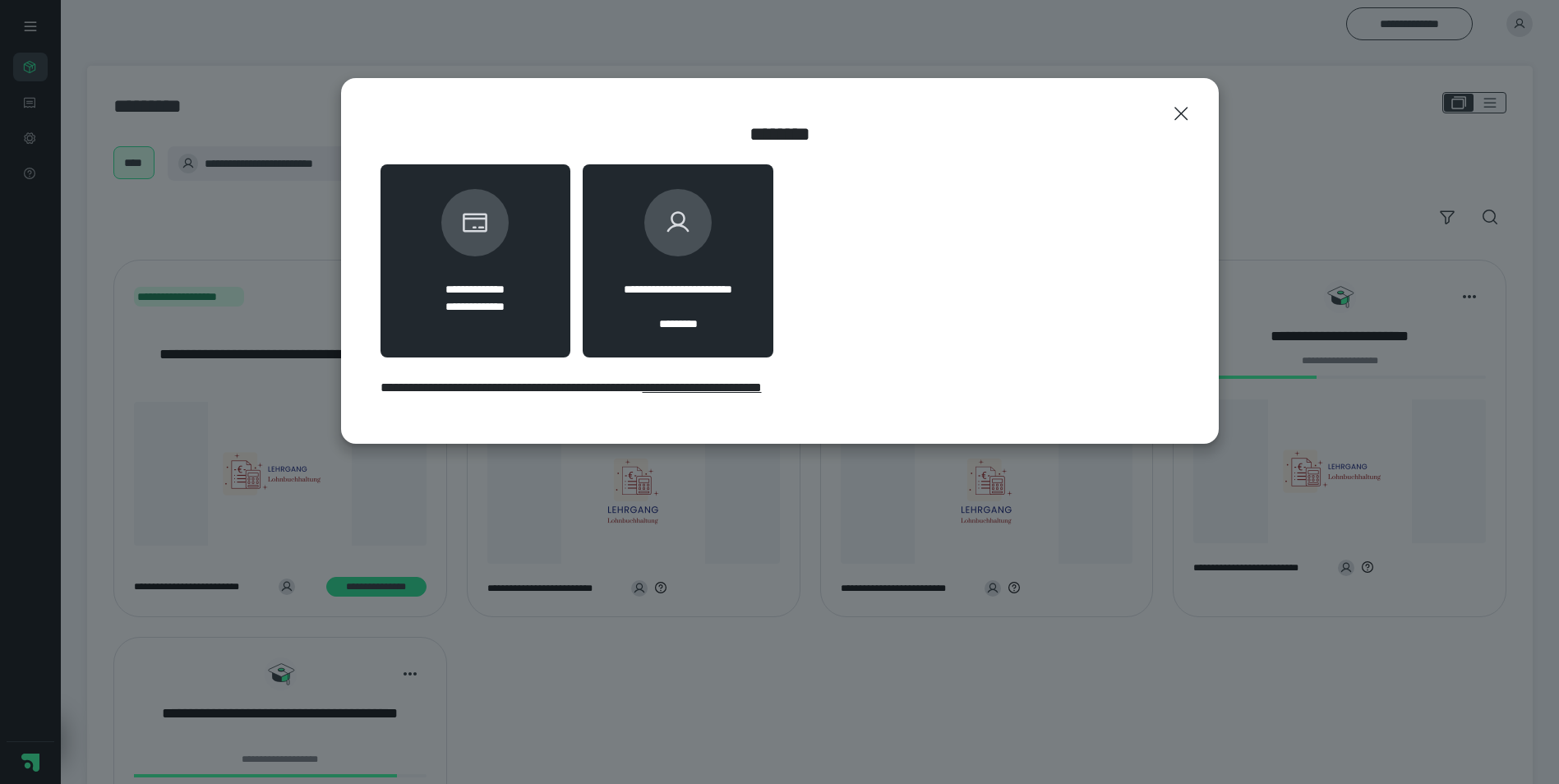 click on "**********" at bounding box center [678, 261] 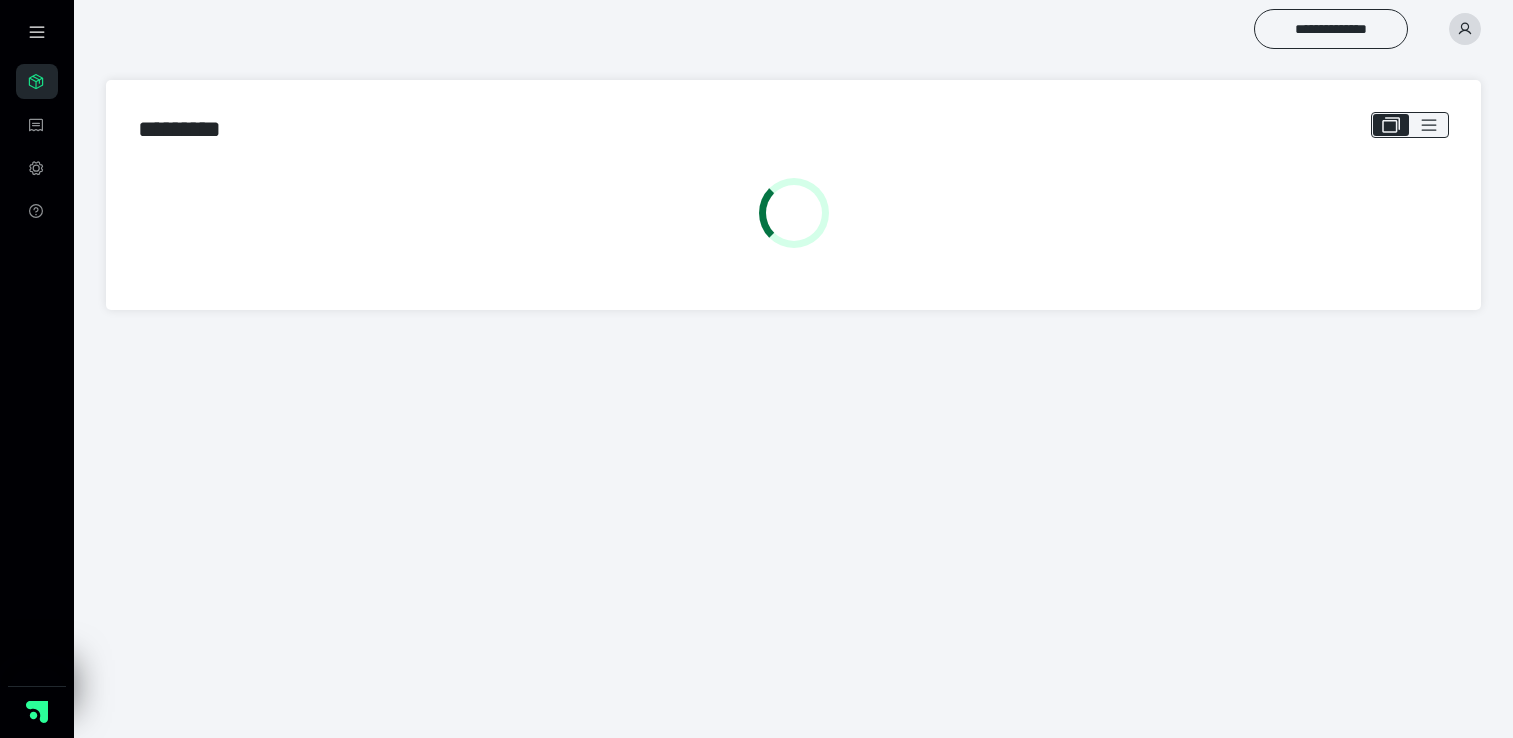 scroll, scrollTop: 0, scrollLeft: 0, axis: both 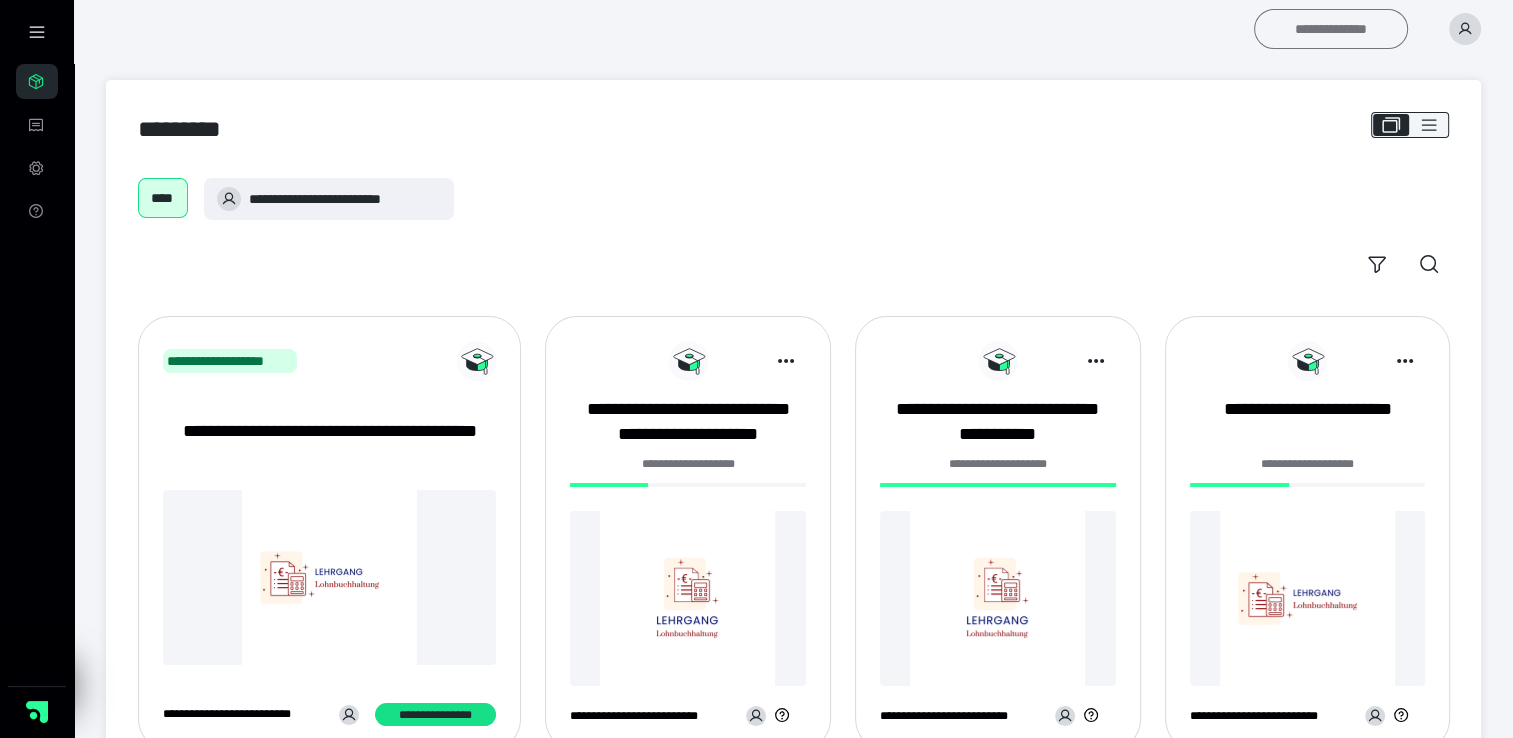 click on "**********" at bounding box center [1331, 29] 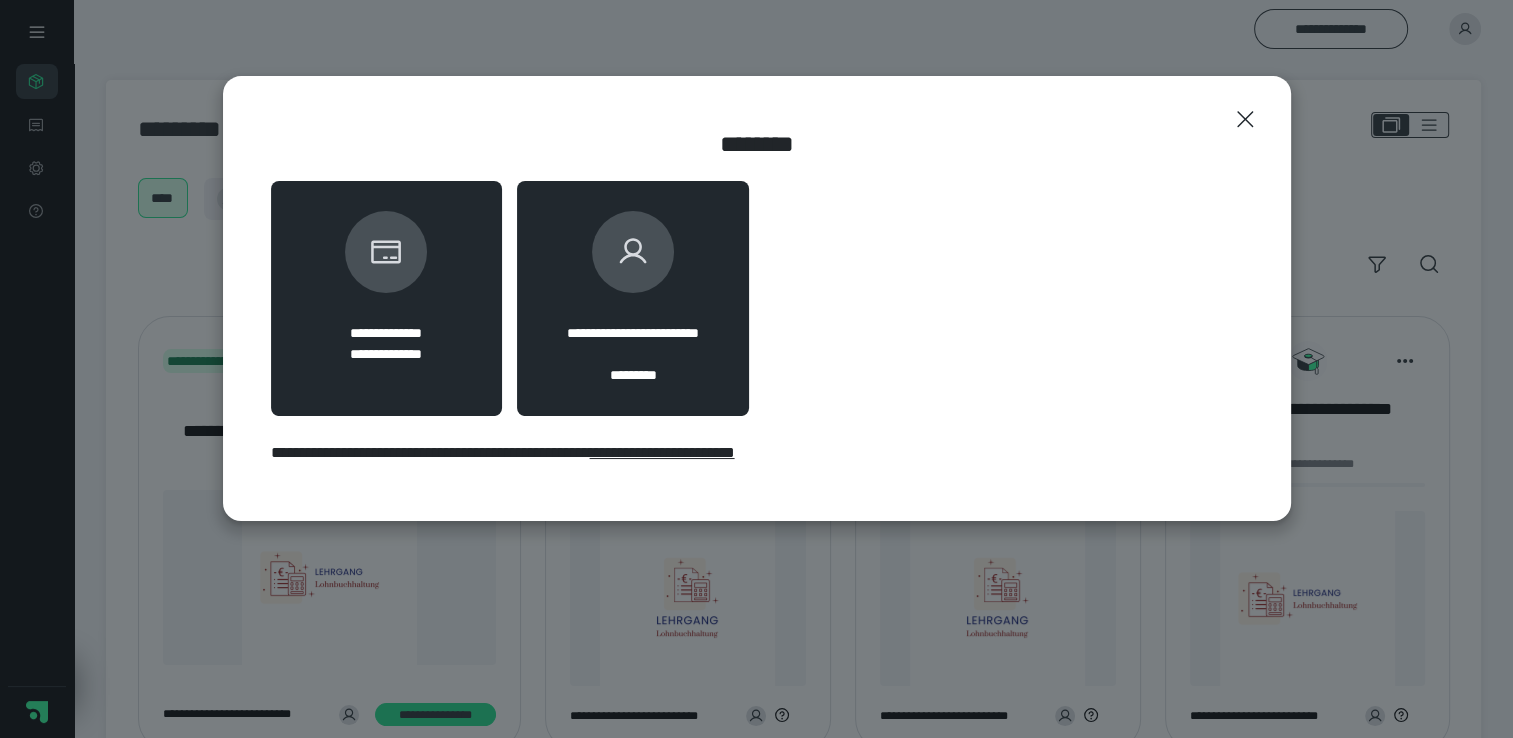click on "**********" at bounding box center (633, 298) 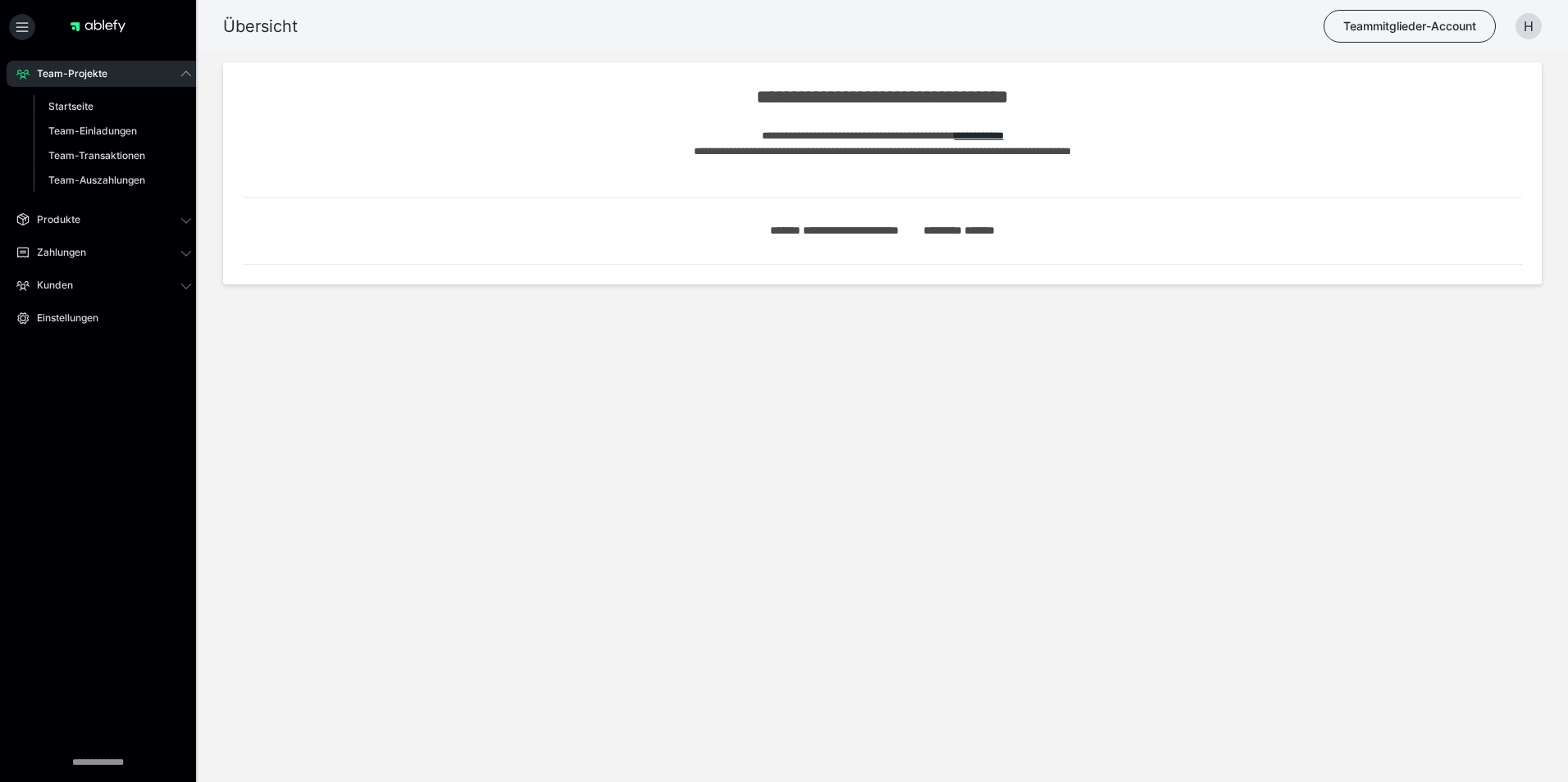 scroll, scrollTop: 0, scrollLeft: 0, axis: both 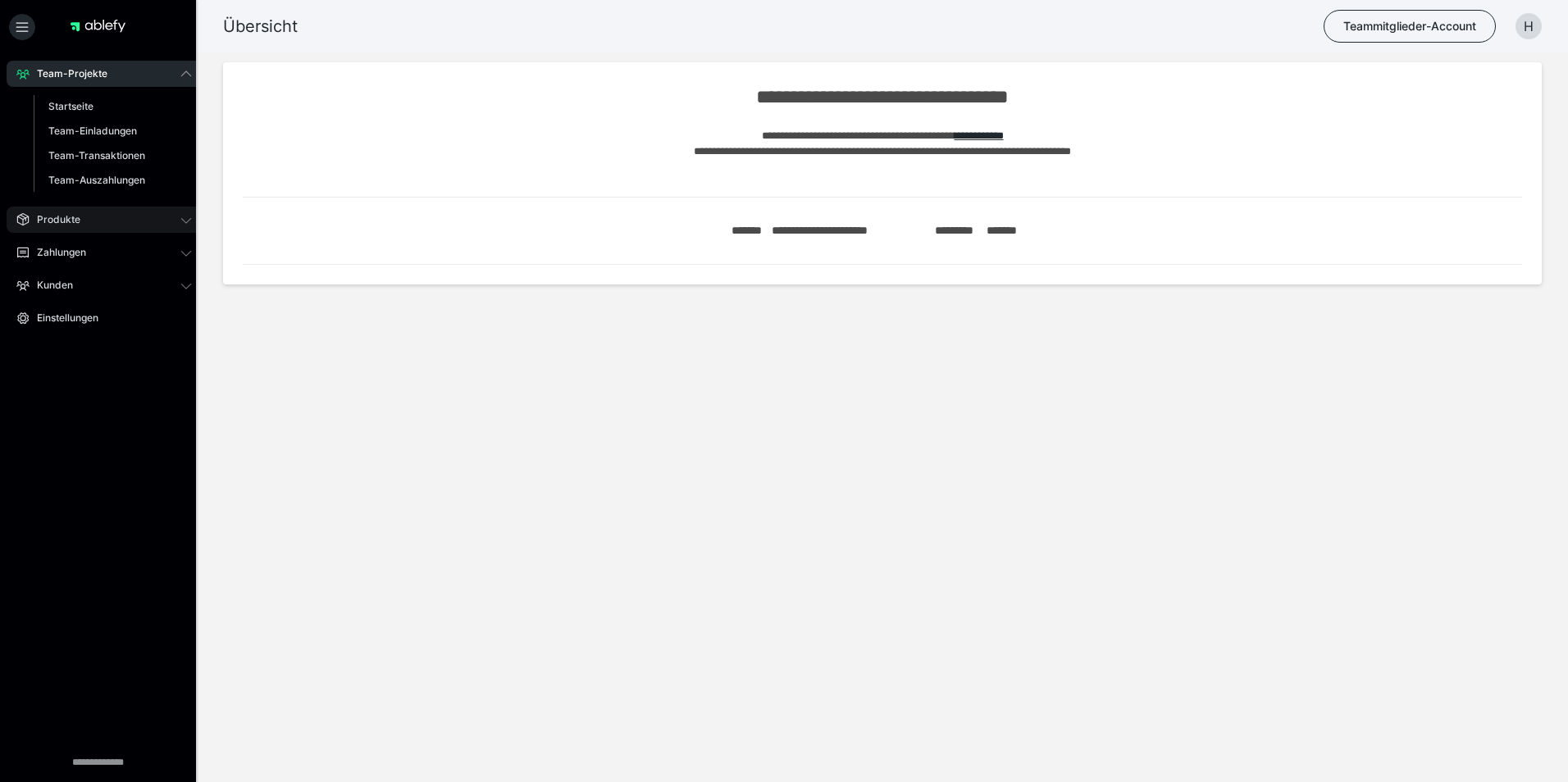 click on "Produkte" at bounding box center [52, 220] 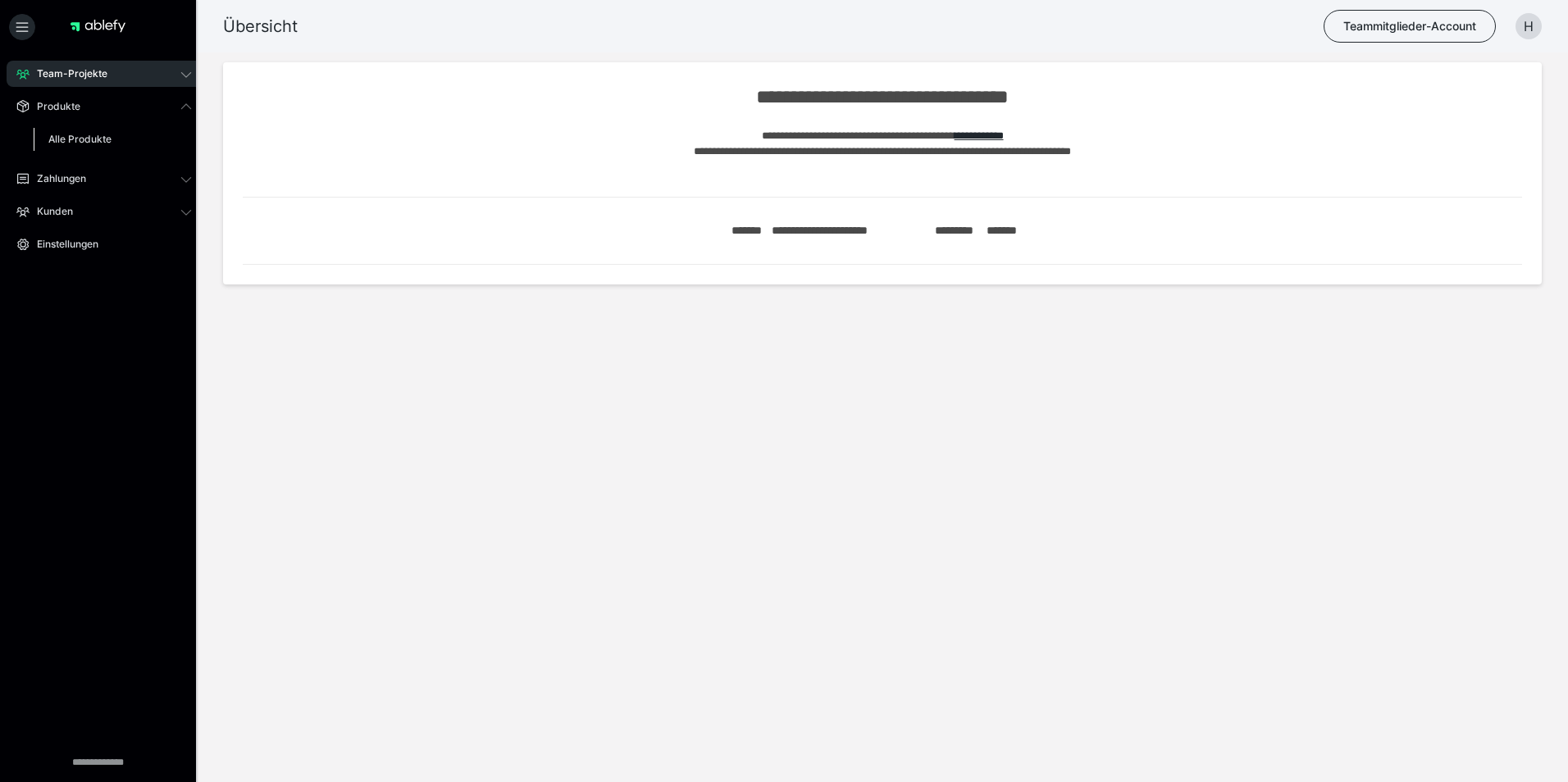 click on "Alle Produkte" at bounding box center [80, 139] 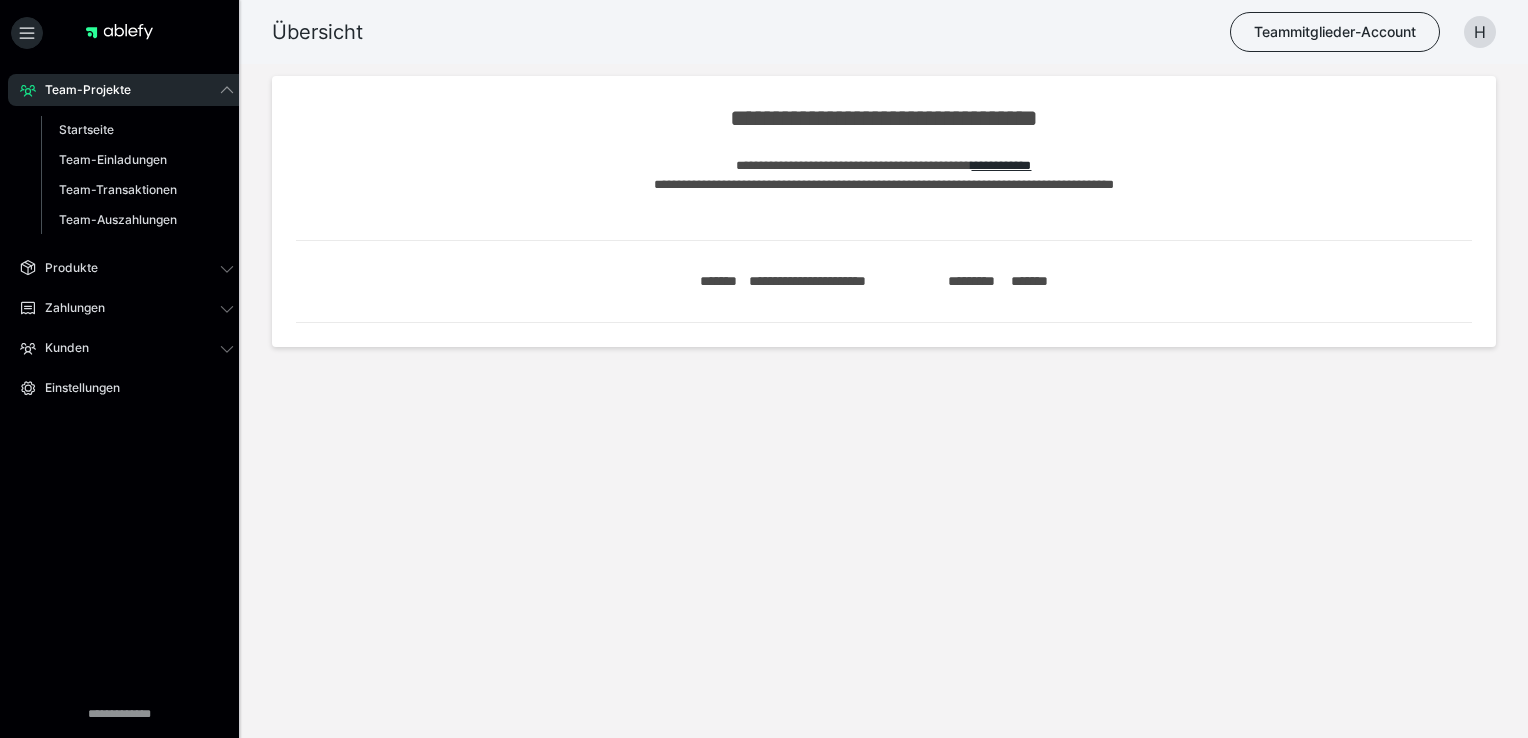 scroll, scrollTop: 0, scrollLeft: 0, axis: both 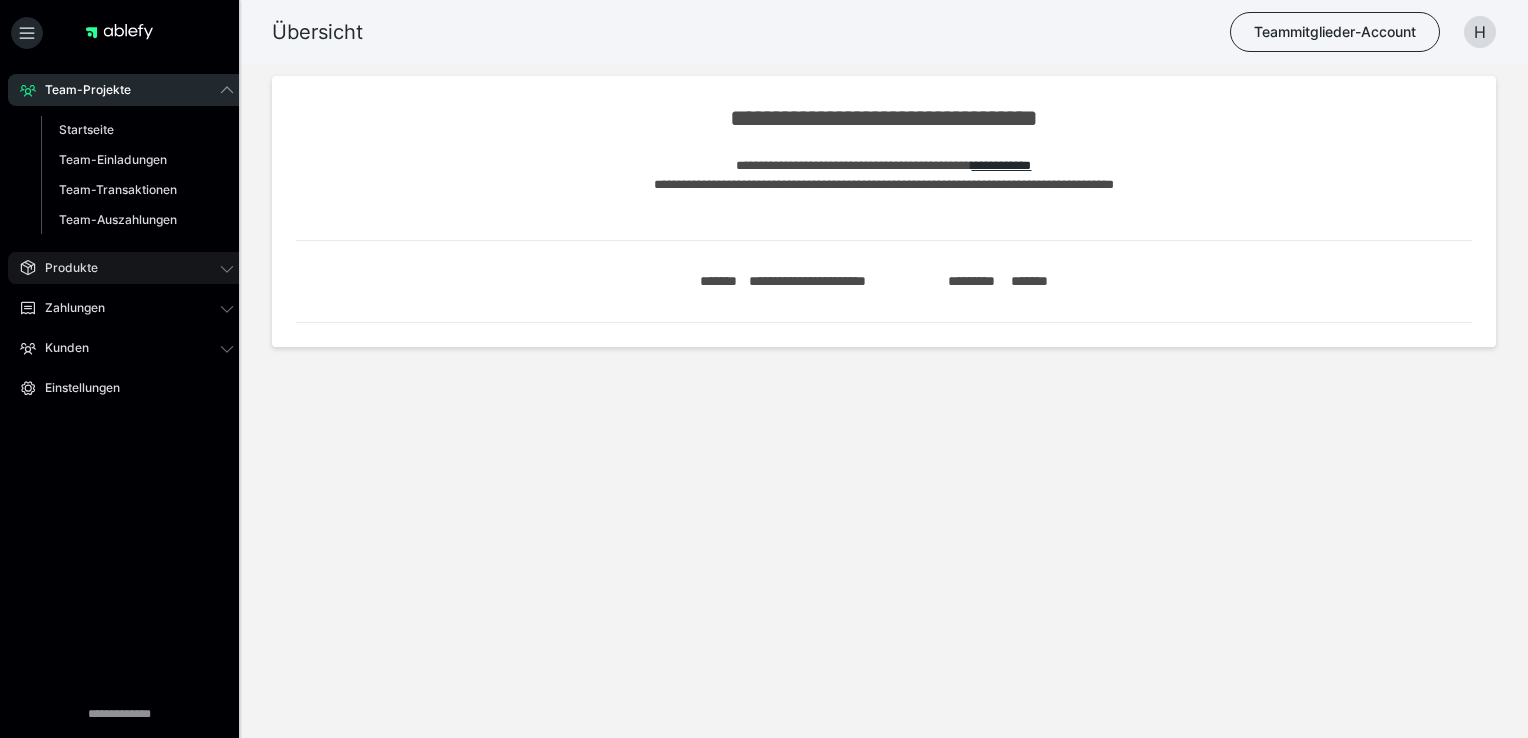 click on "Produkte" at bounding box center (64, 268) 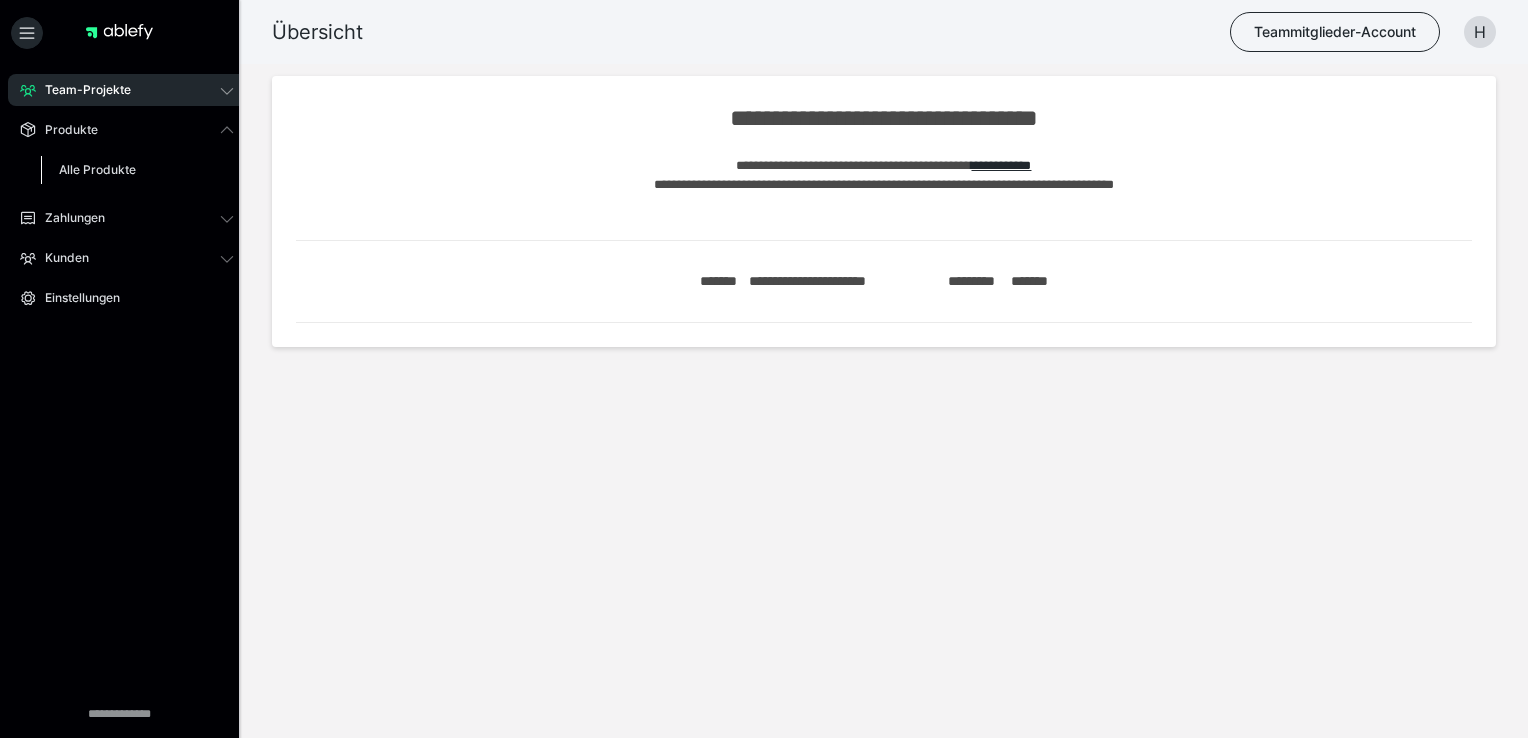 click on "Alle Produkte" at bounding box center (97, 169) 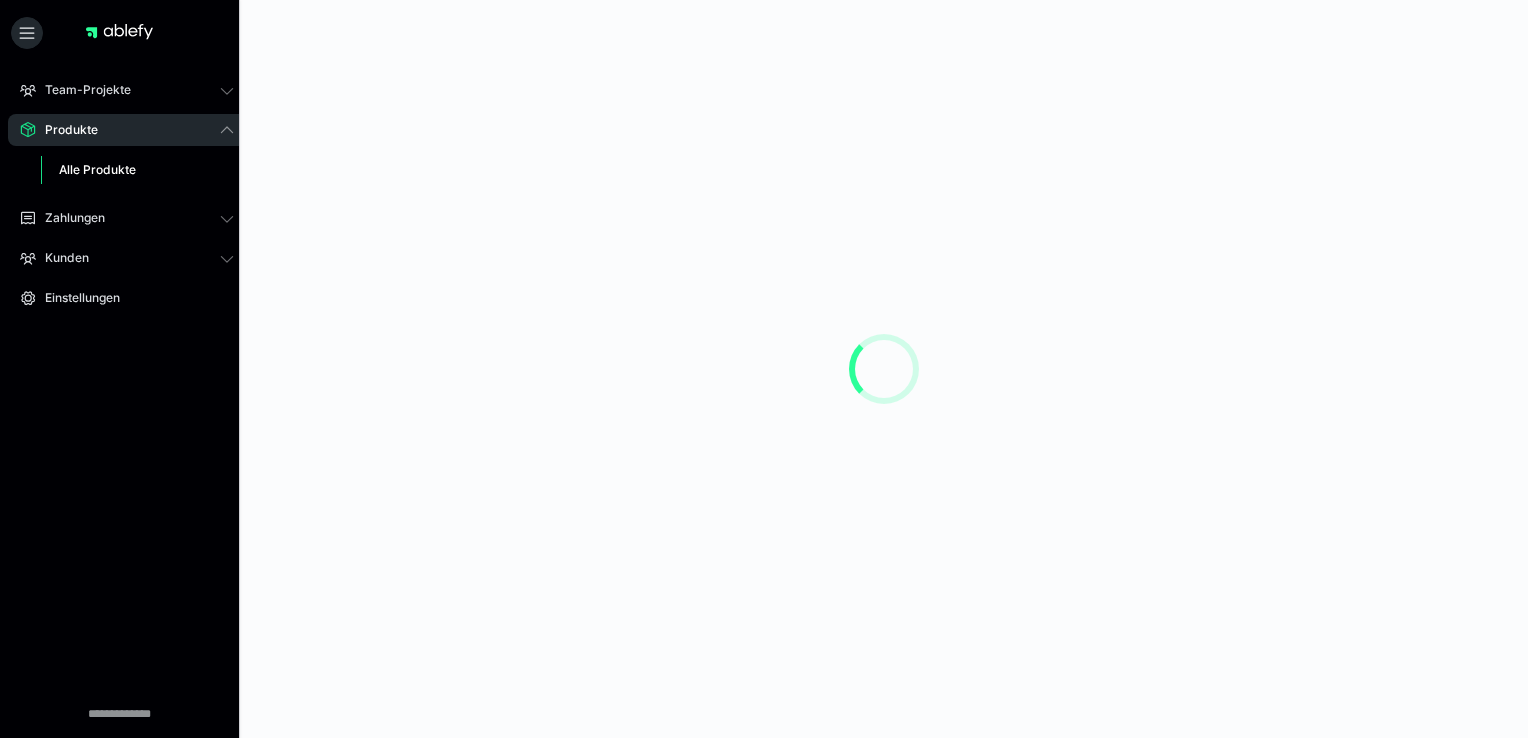 scroll, scrollTop: 0, scrollLeft: 0, axis: both 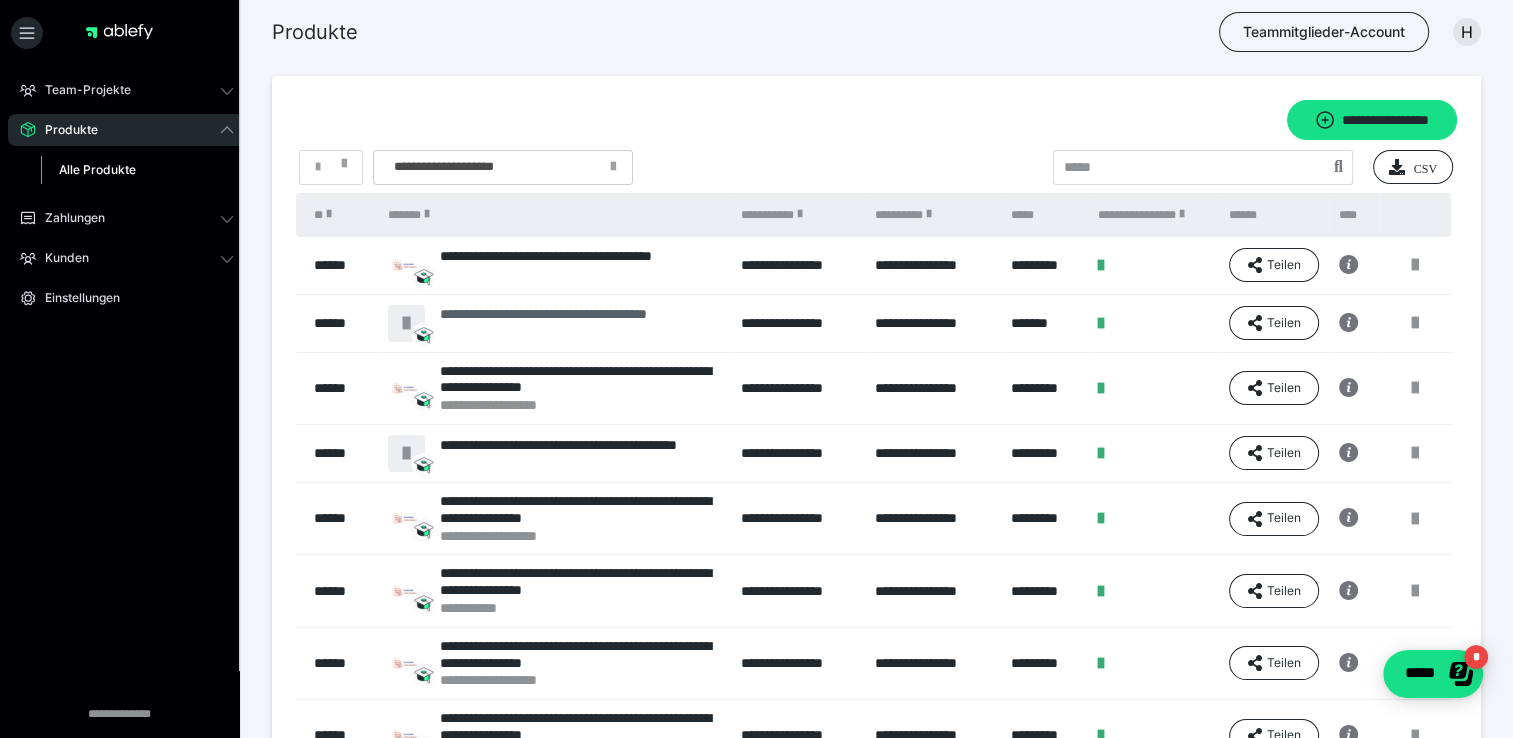 click on "**********" at bounding box center (580, 323) 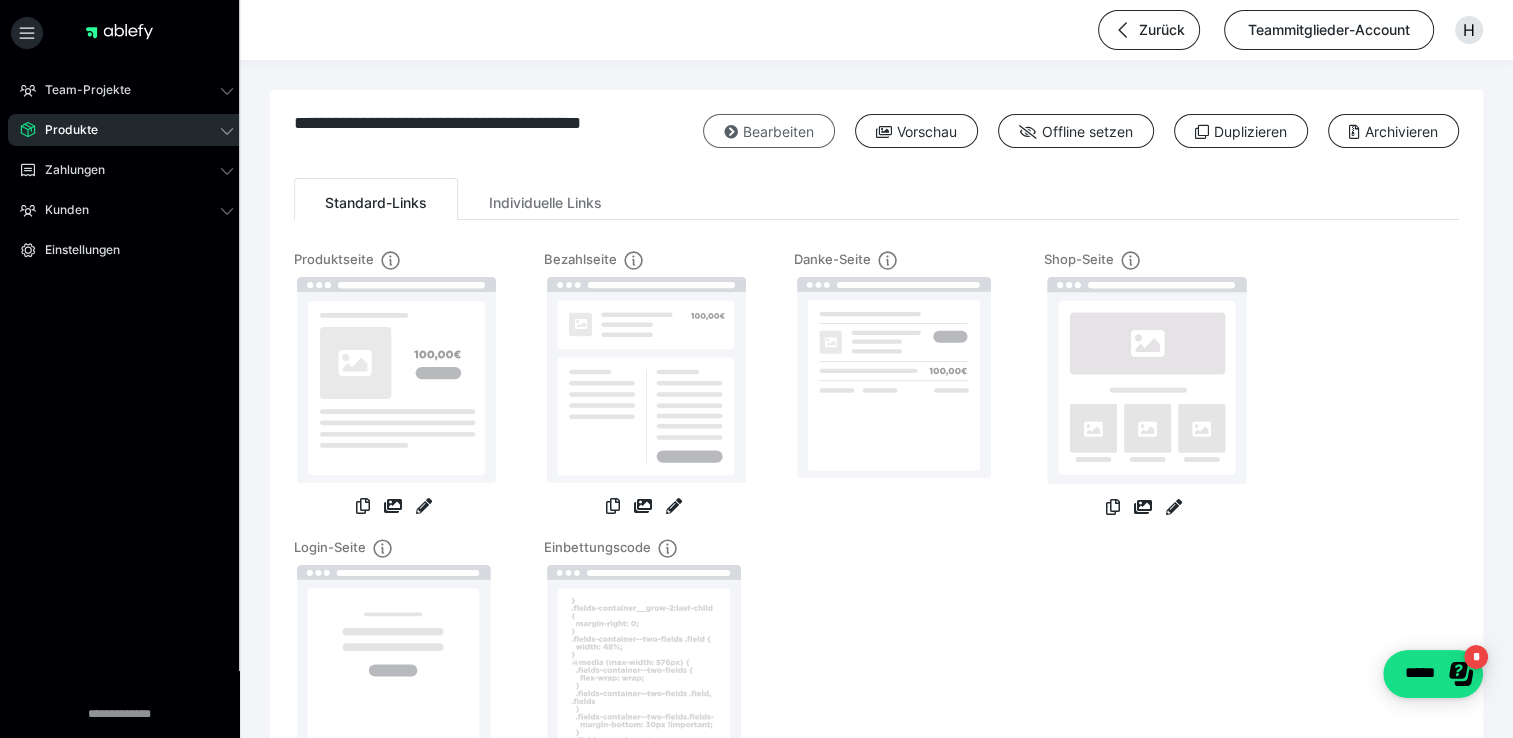 click on "Bearbeiten" at bounding box center (769, 131) 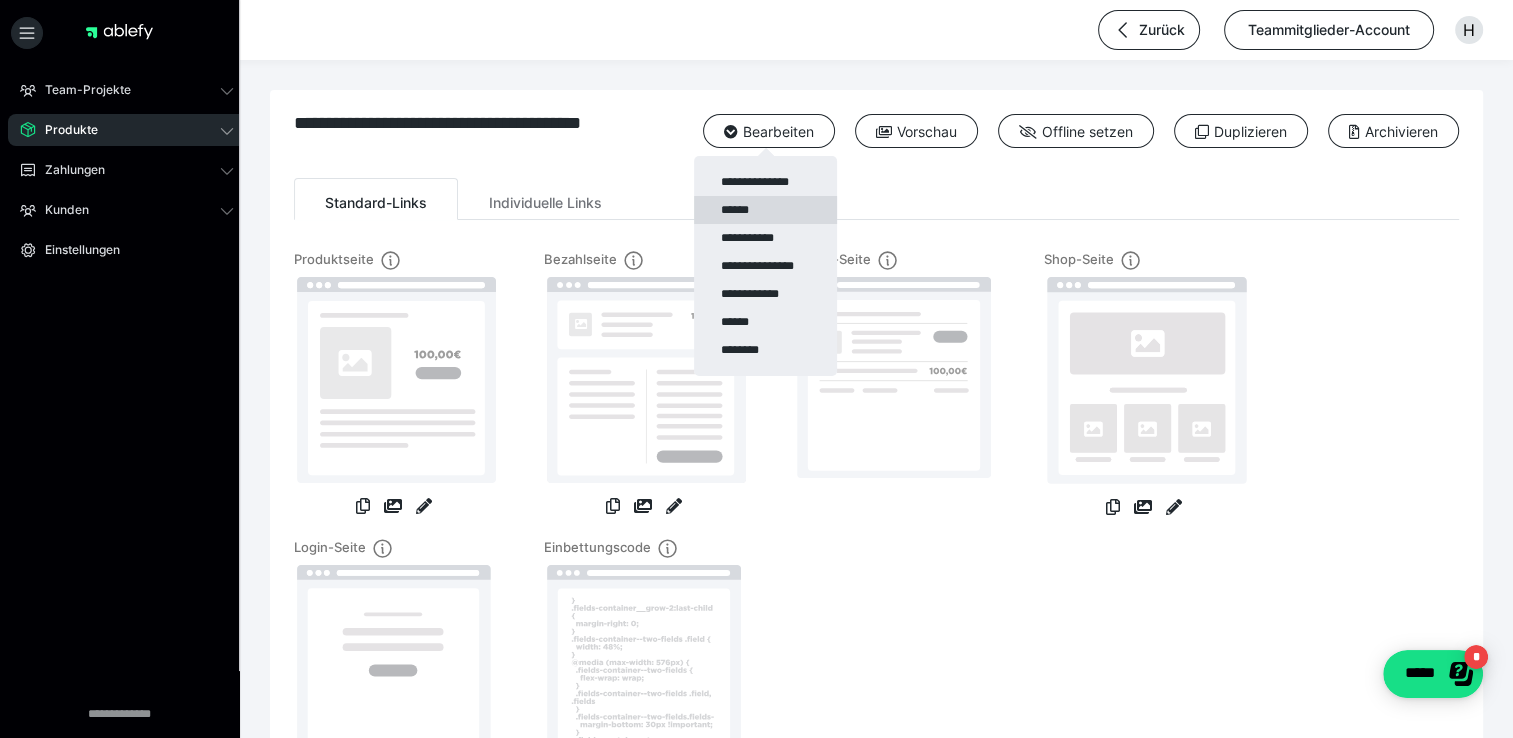 click on "******" at bounding box center [765, 210] 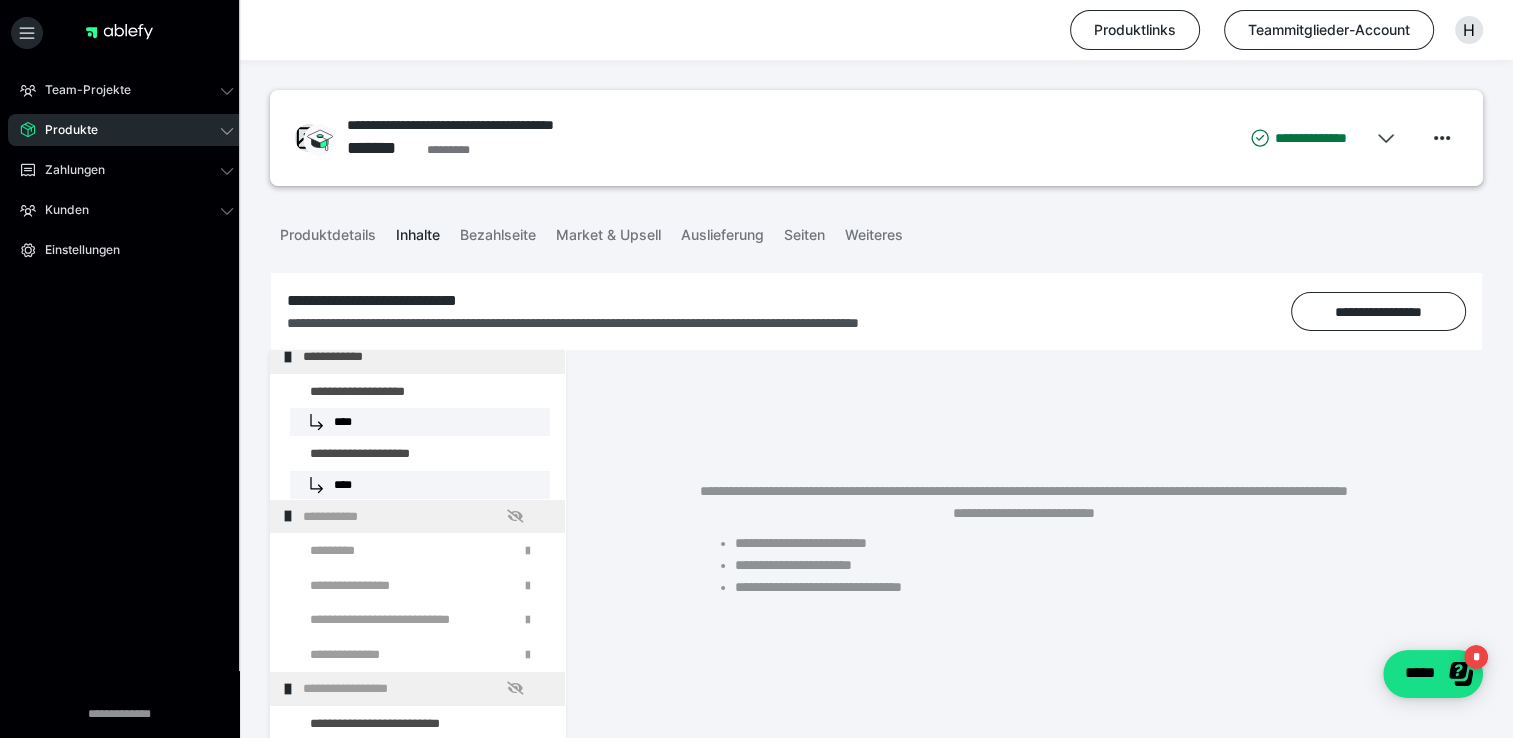 scroll, scrollTop: 1400, scrollLeft: 0, axis: vertical 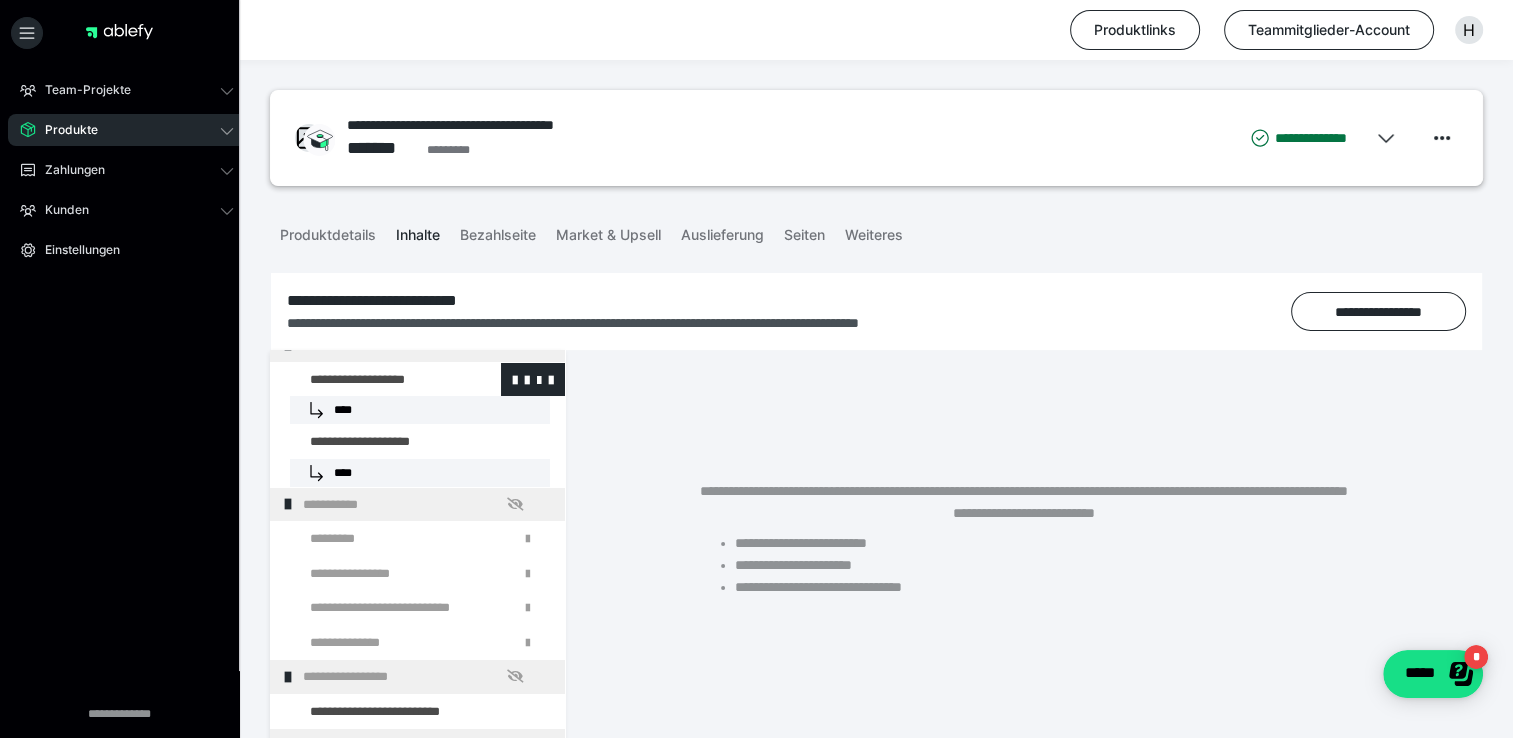 click at bounding box center (375, 380) 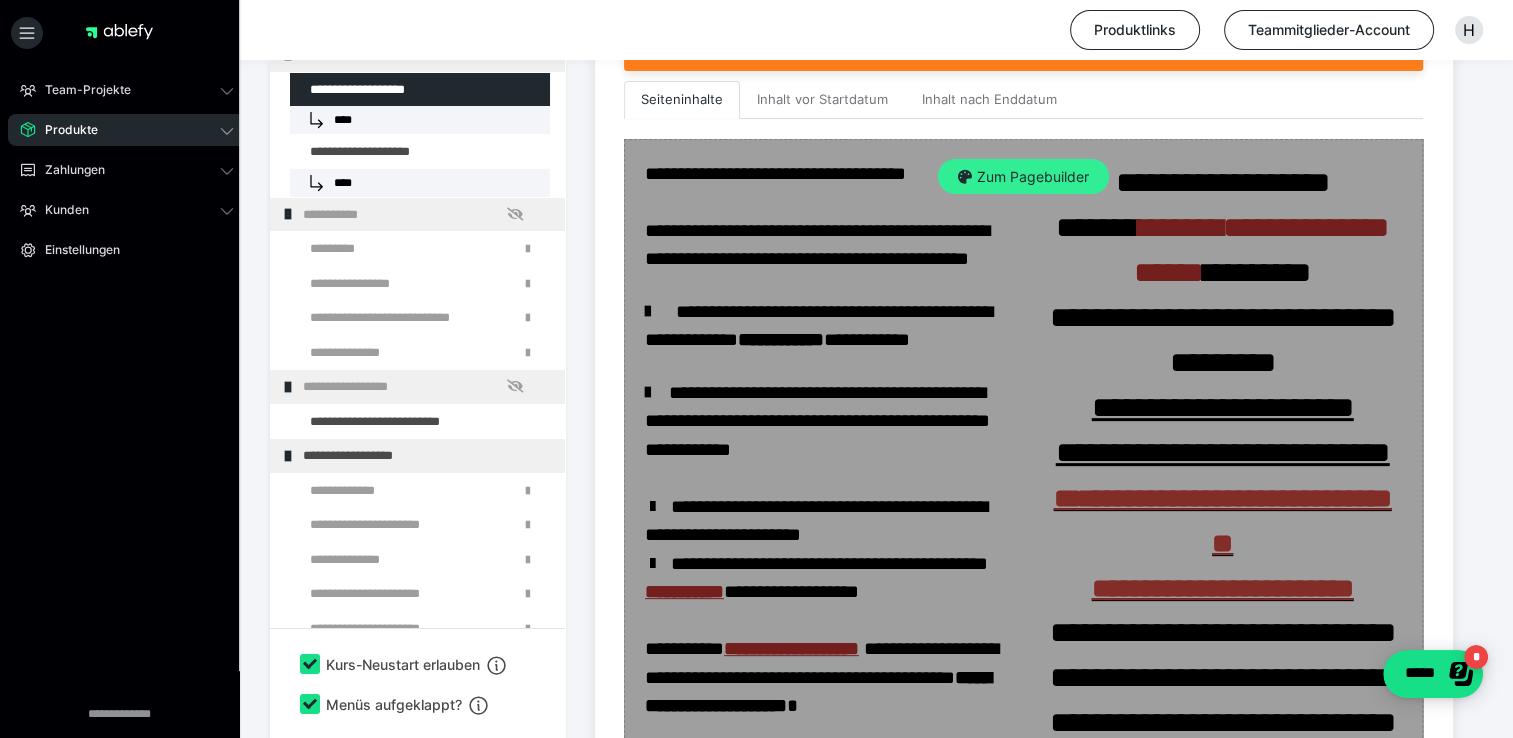 scroll, scrollTop: 100, scrollLeft: 0, axis: vertical 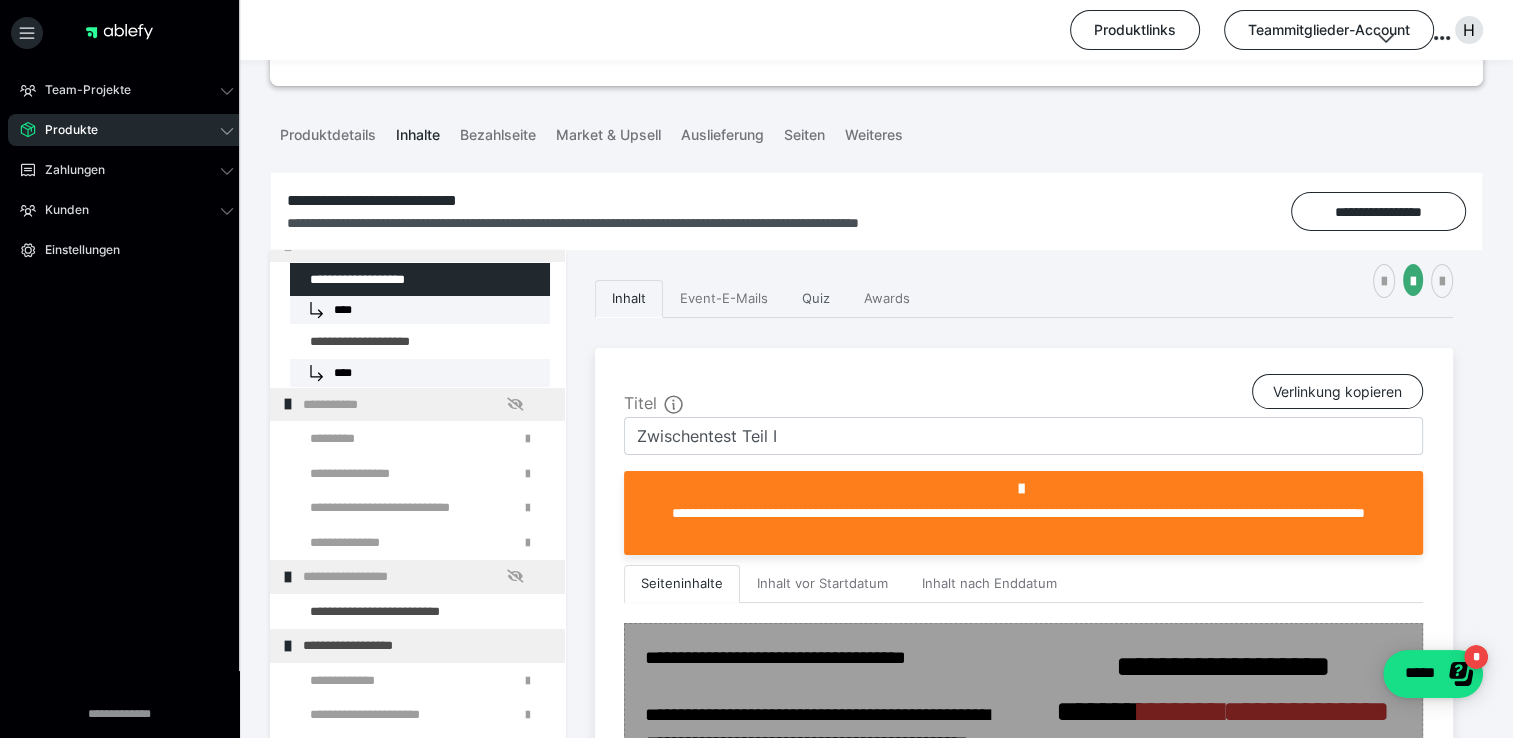 click on "Quiz" at bounding box center [816, 299] 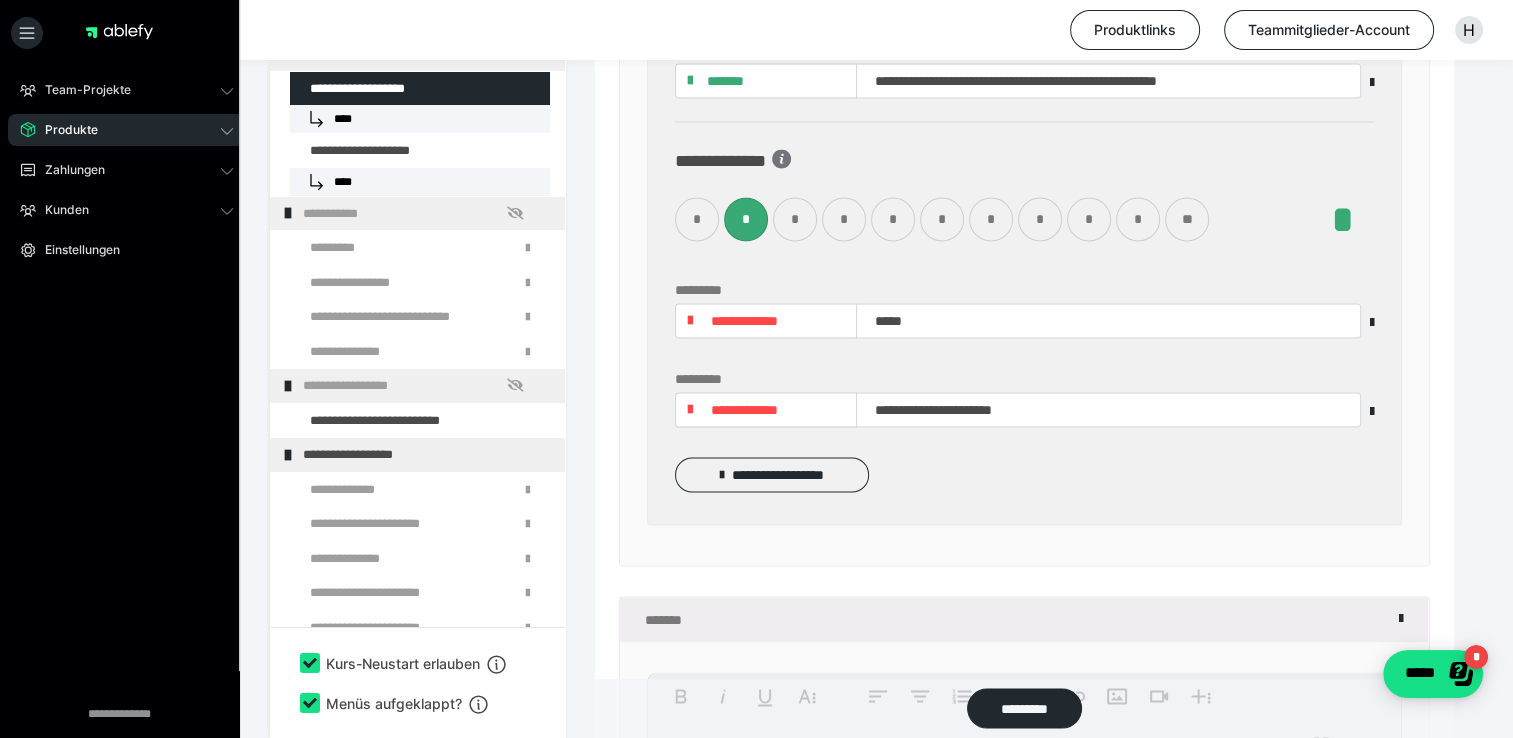 scroll, scrollTop: 4100, scrollLeft: 0, axis: vertical 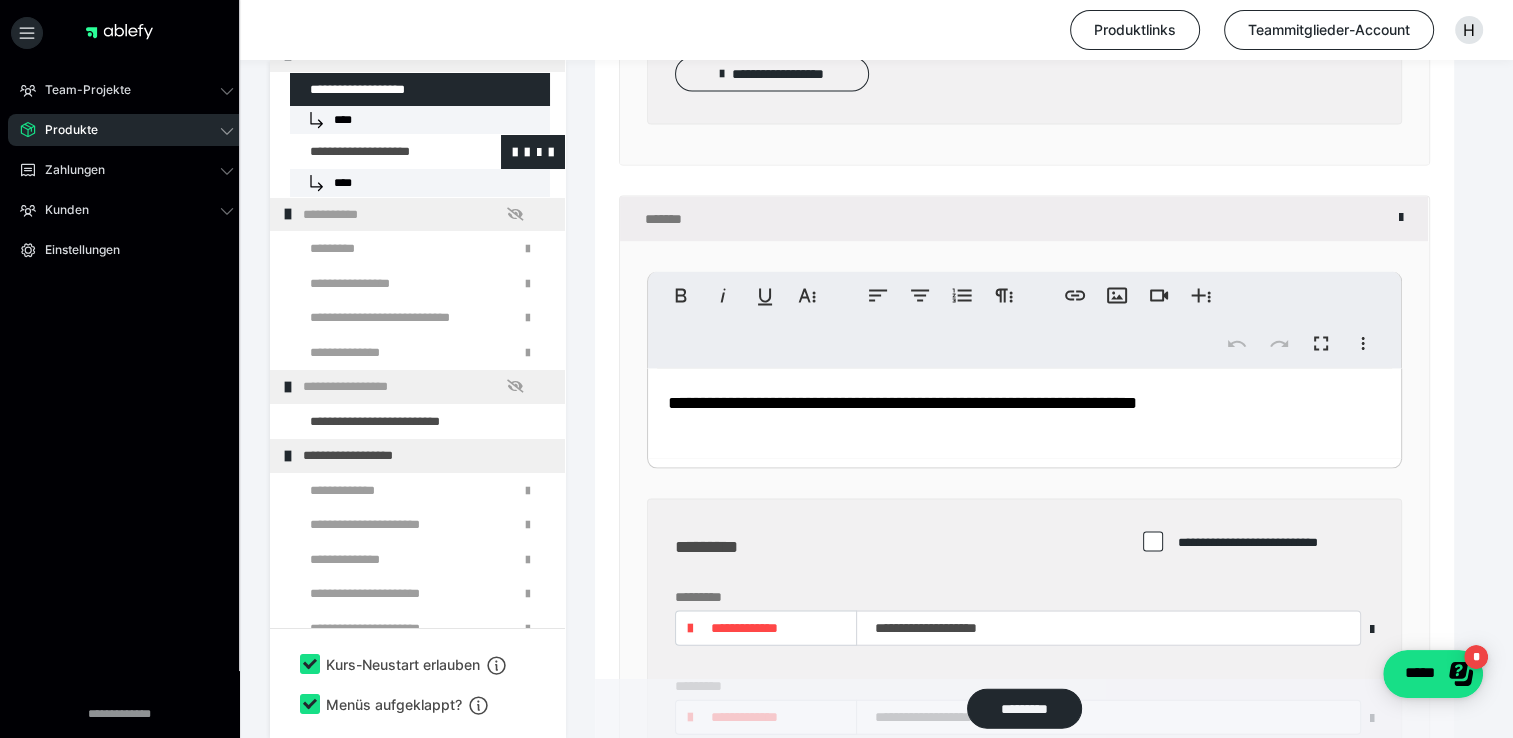 click at bounding box center [375, 152] 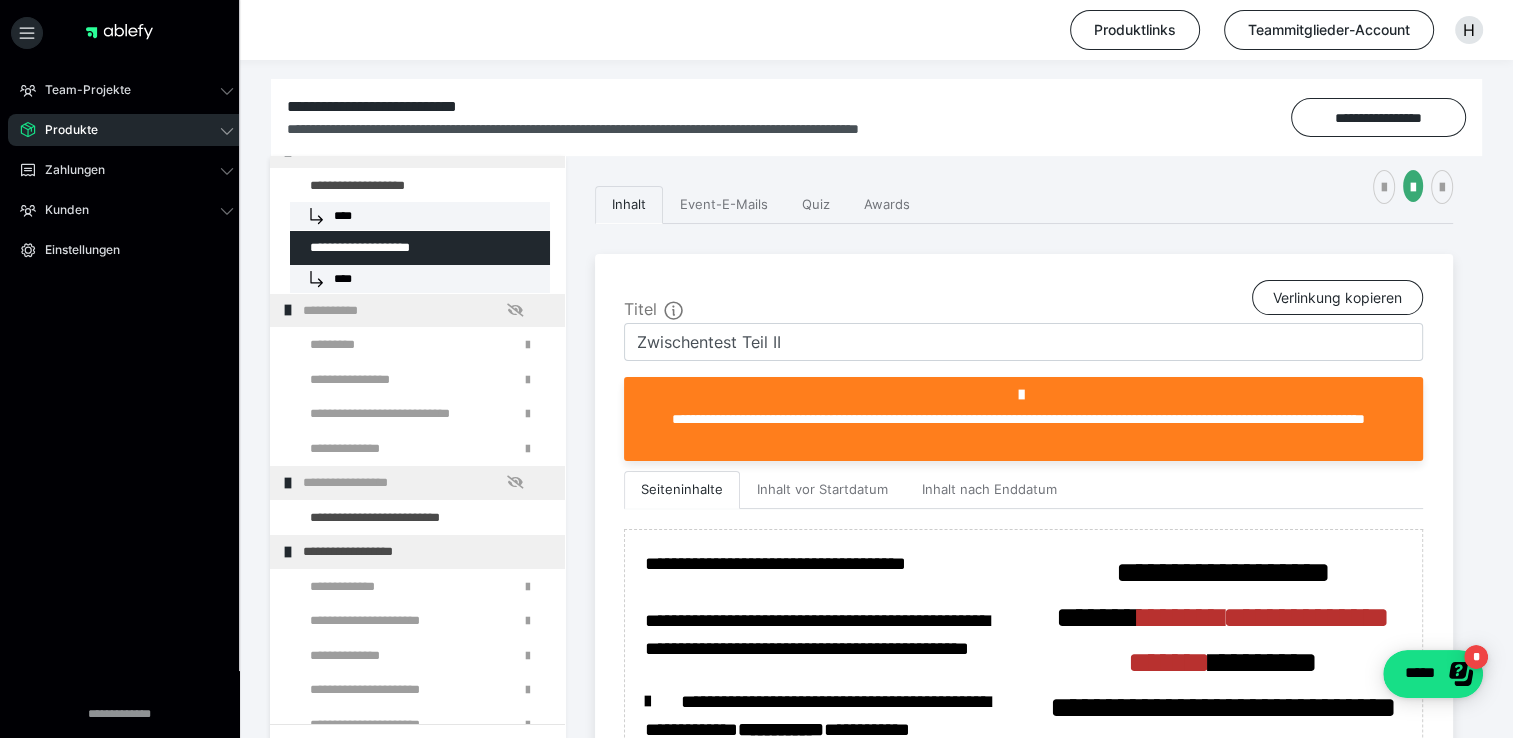 scroll, scrollTop: 192, scrollLeft: 0, axis: vertical 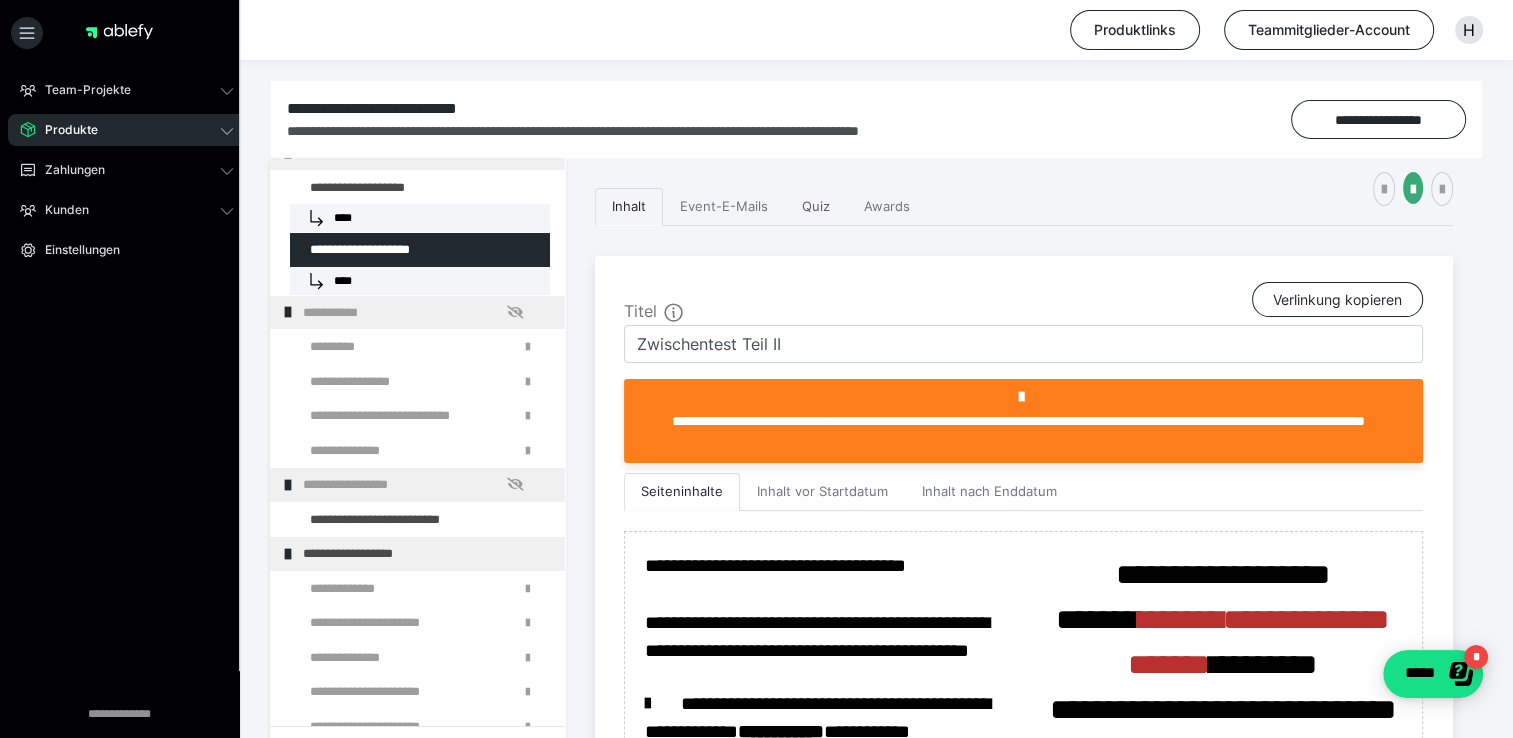 click on "Quiz" at bounding box center [816, 207] 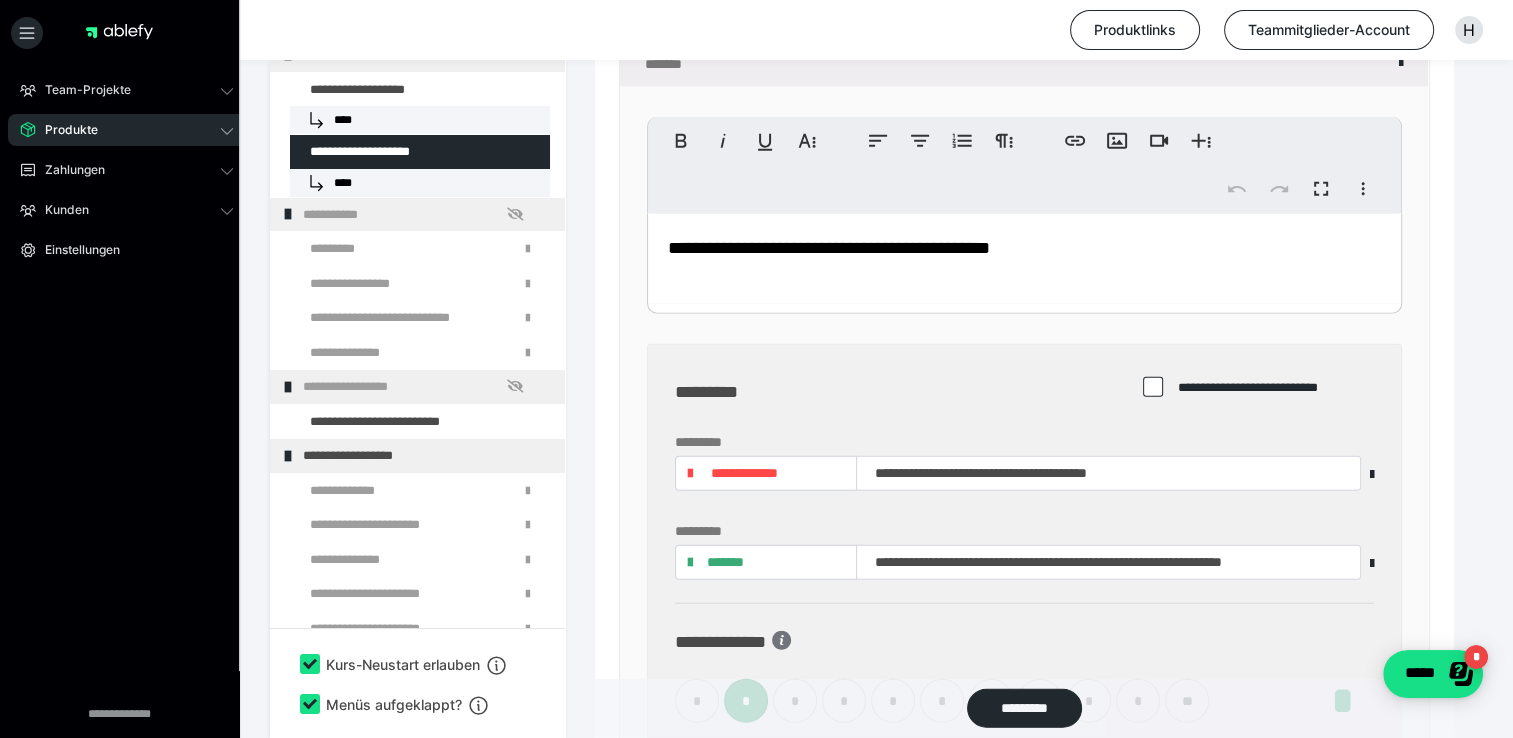 scroll, scrollTop: 5792, scrollLeft: 0, axis: vertical 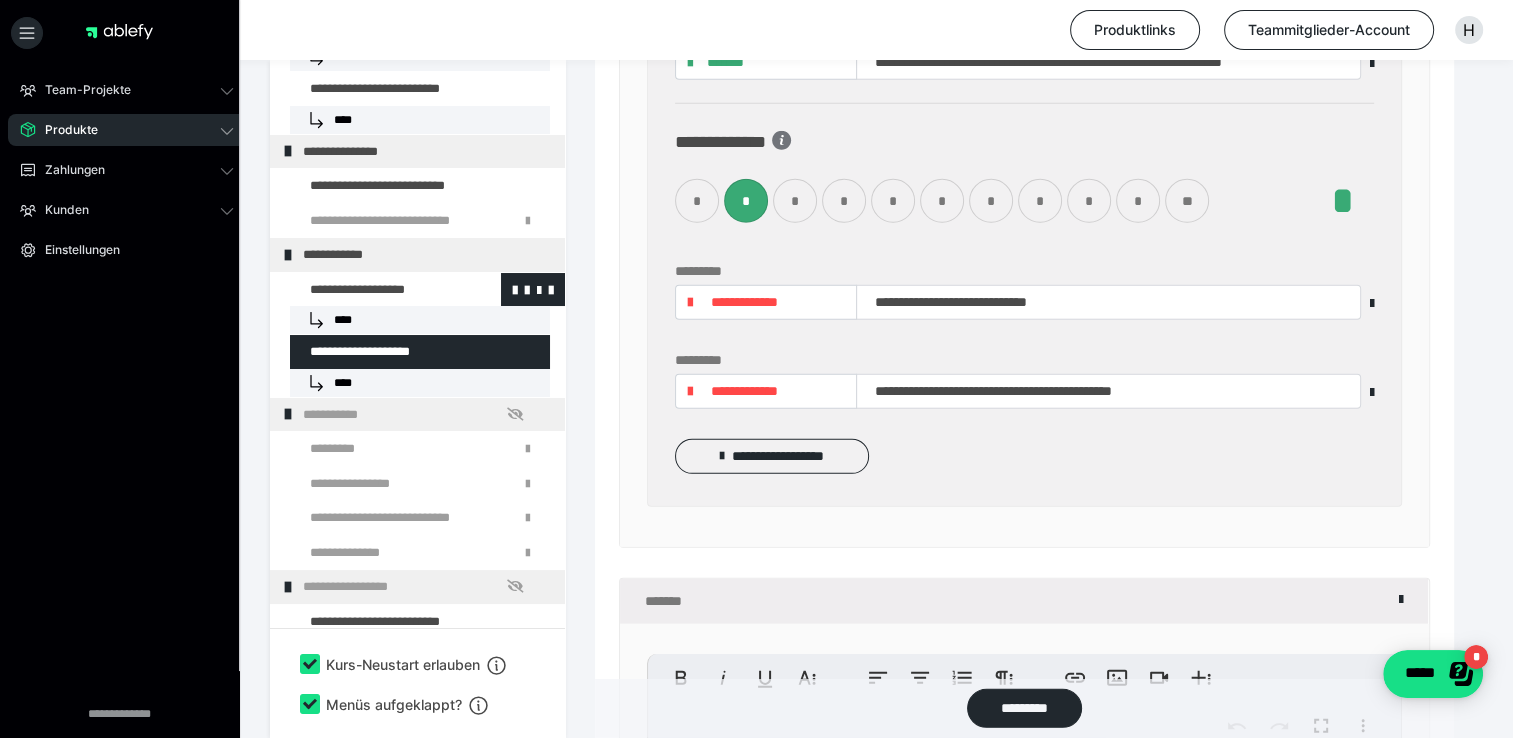 click at bounding box center [375, 290] 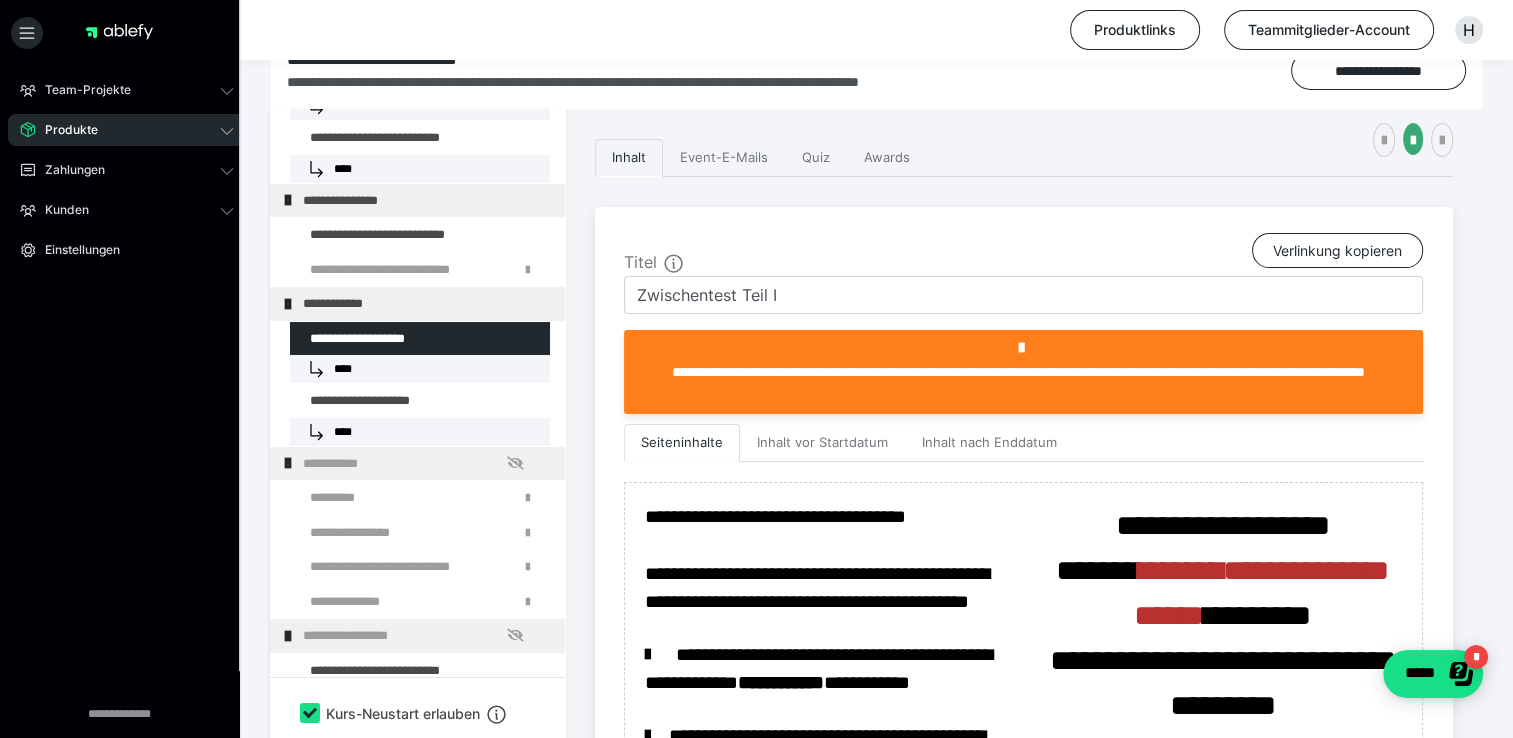 scroll, scrollTop: 192, scrollLeft: 0, axis: vertical 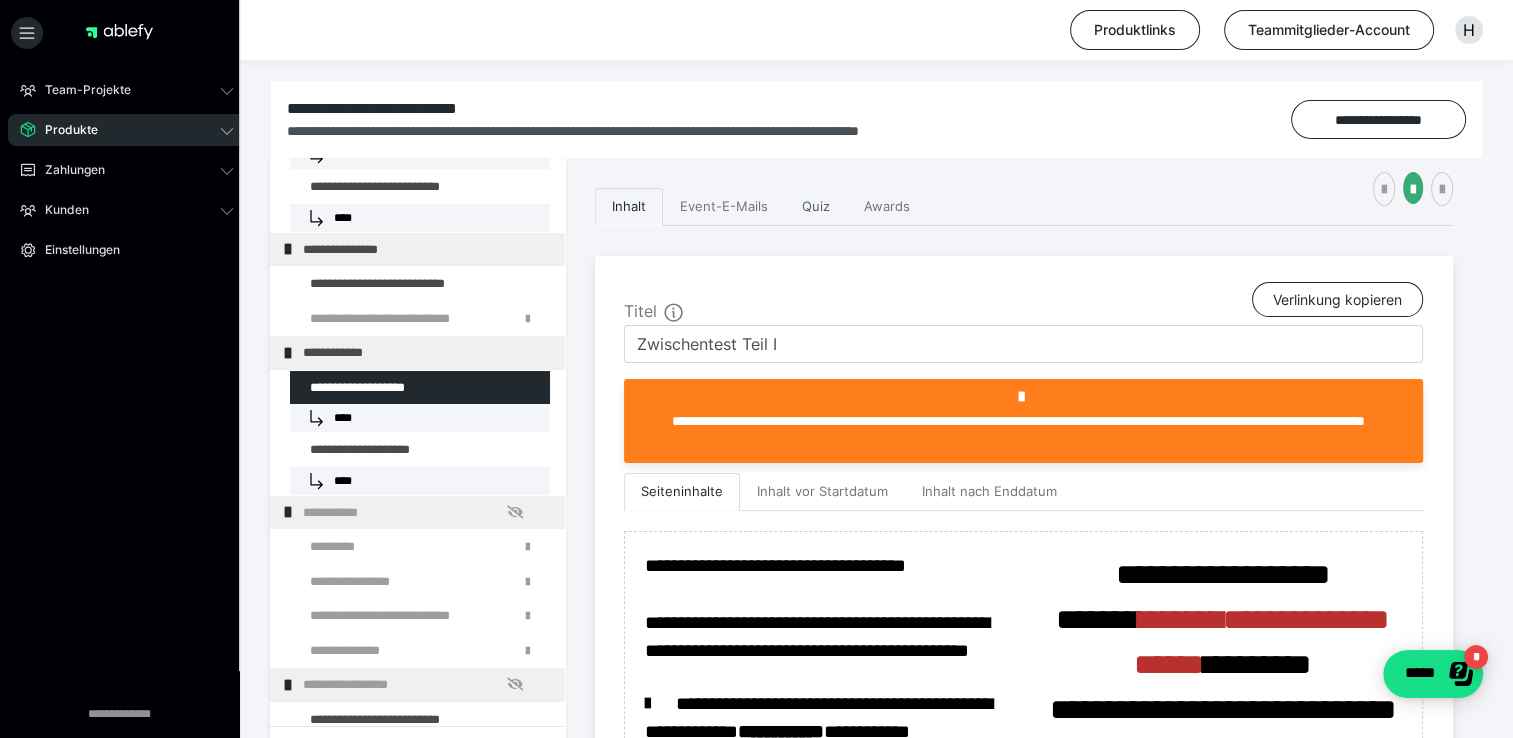 click on "Quiz" at bounding box center (816, 207) 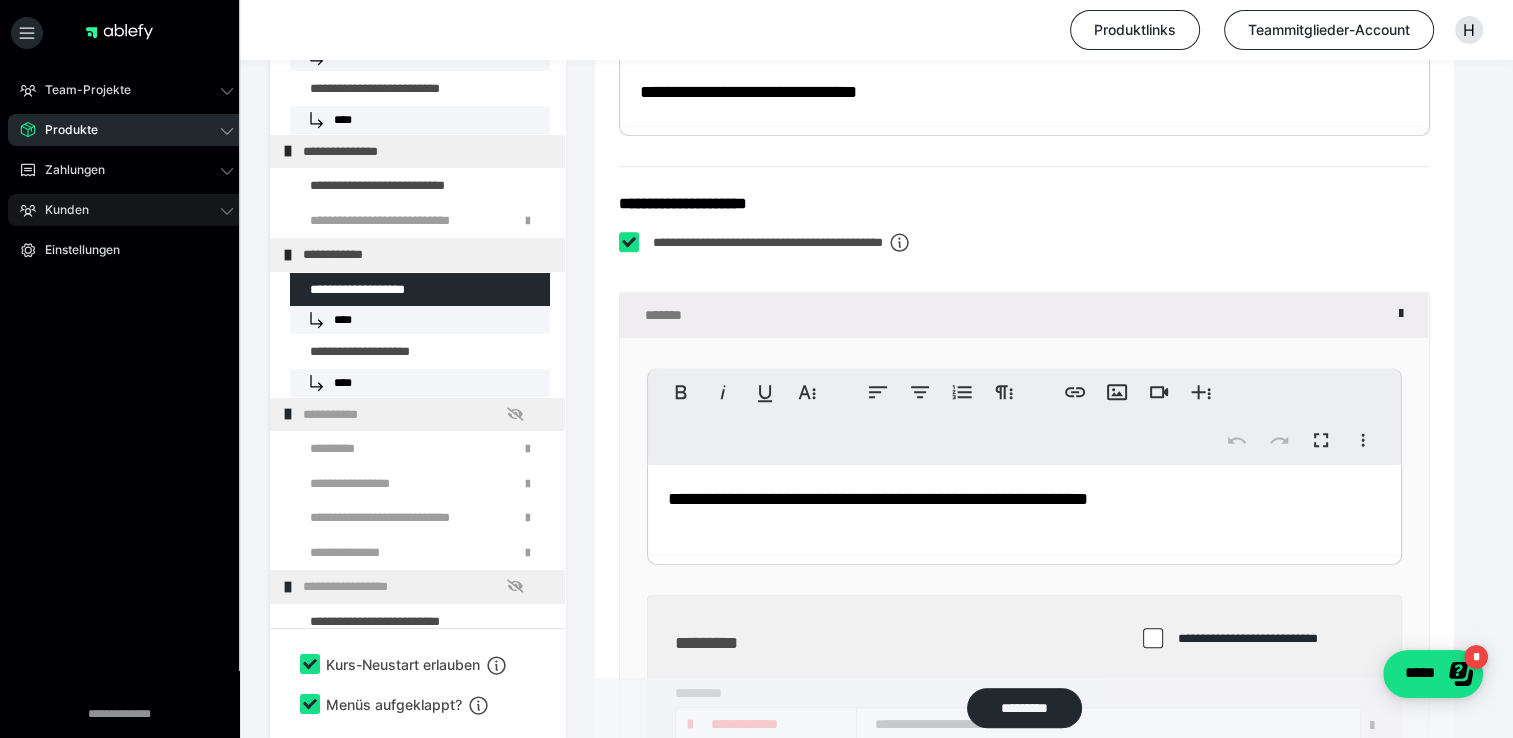 scroll, scrollTop: 1392, scrollLeft: 0, axis: vertical 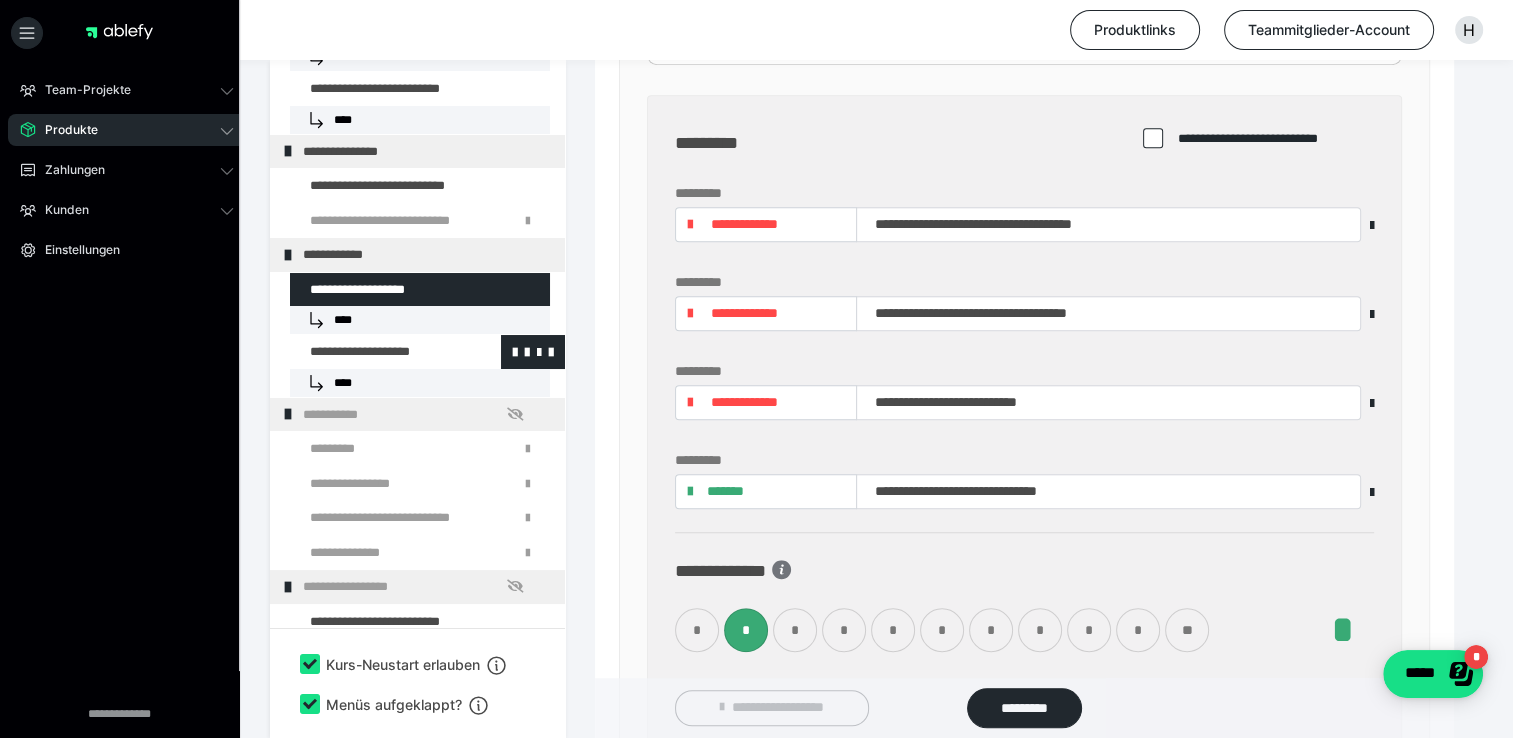 click at bounding box center [375, 352] 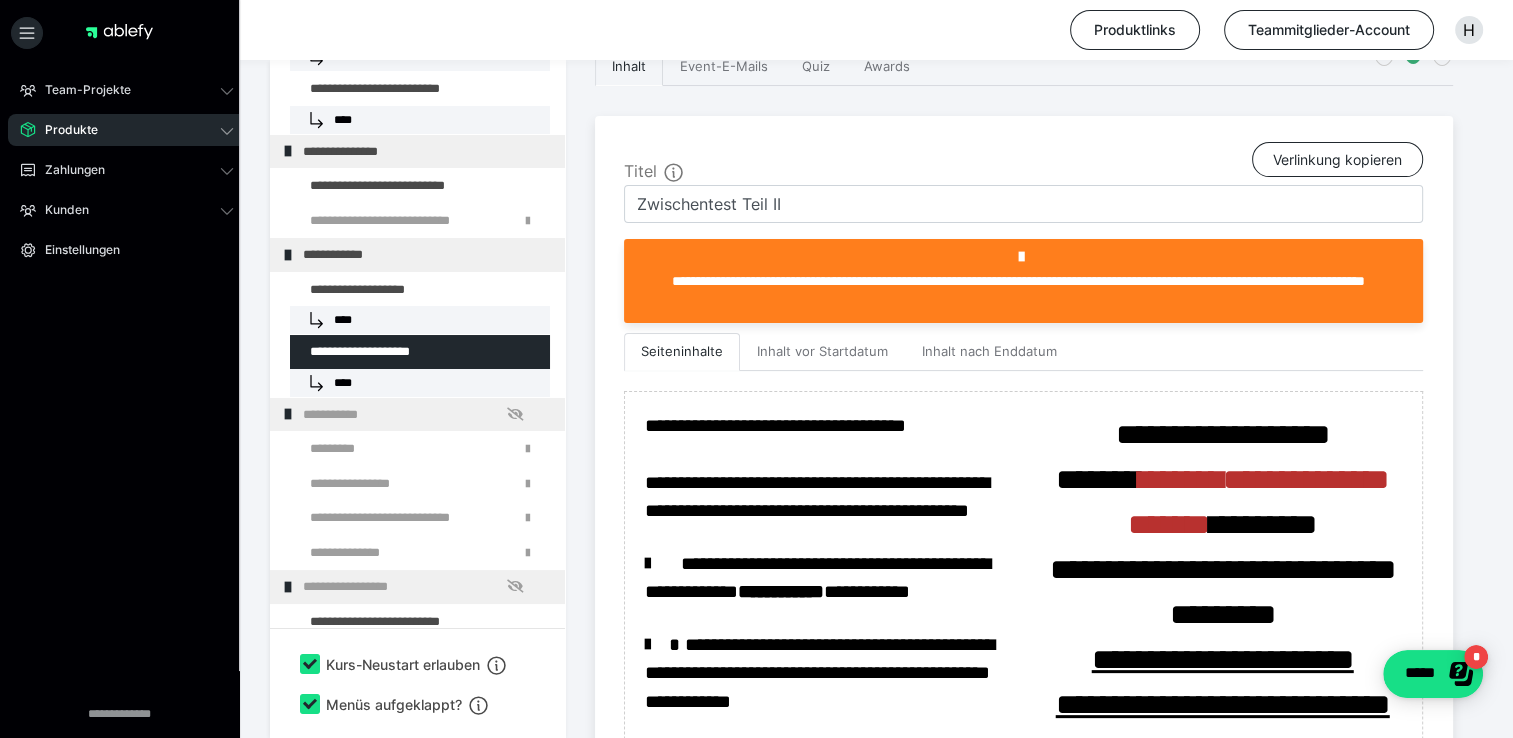 scroll, scrollTop: 292, scrollLeft: 0, axis: vertical 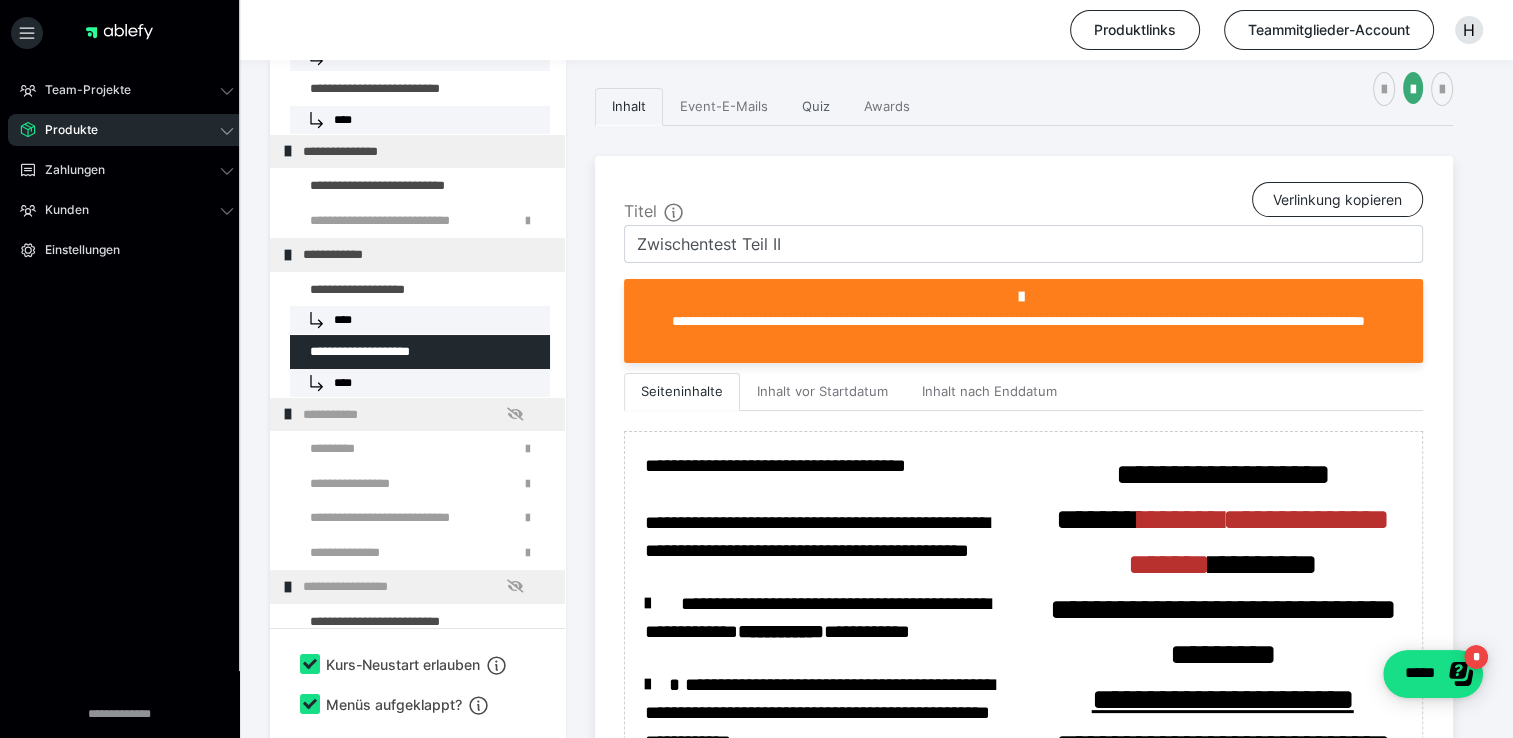 click on "Quiz" at bounding box center [816, 107] 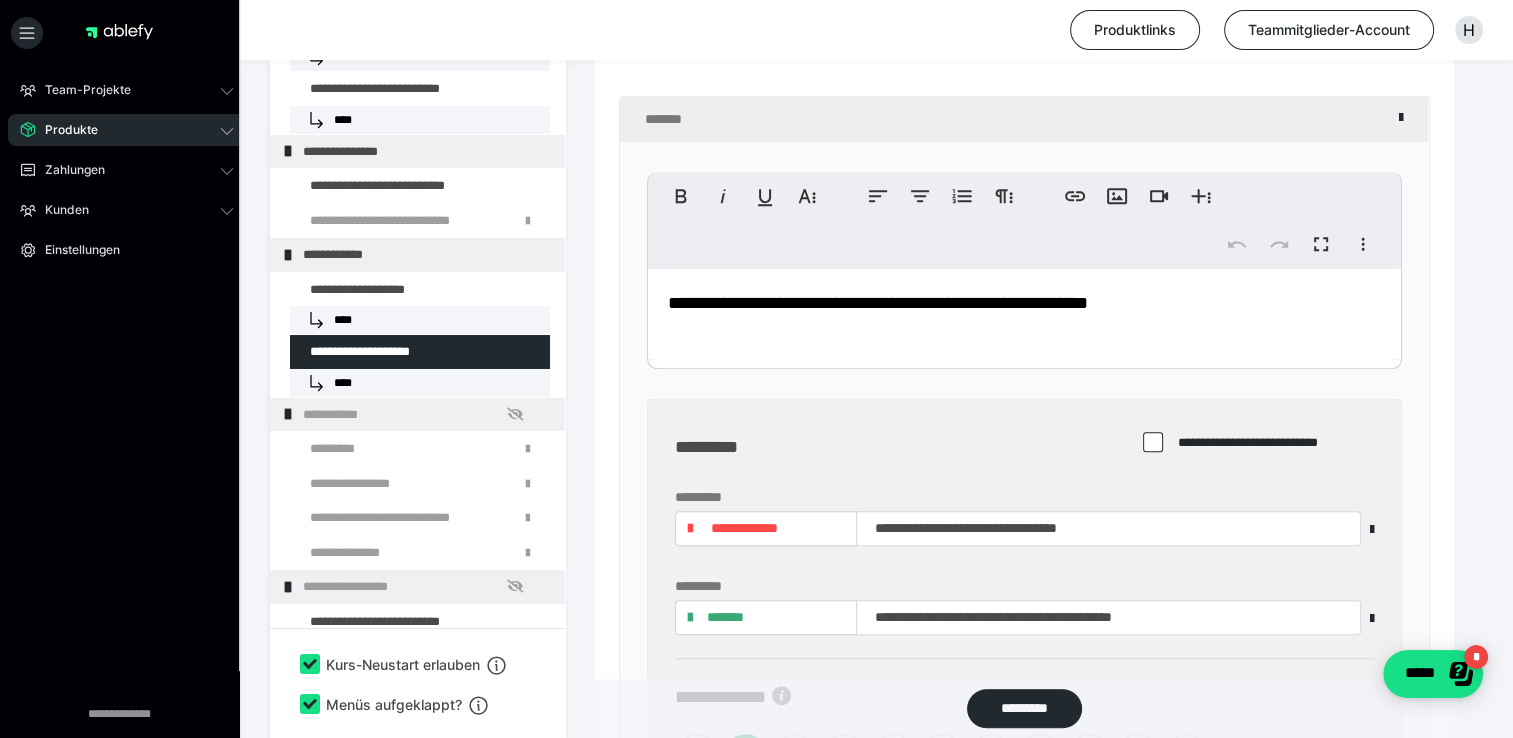 scroll, scrollTop: 1192, scrollLeft: 0, axis: vertical 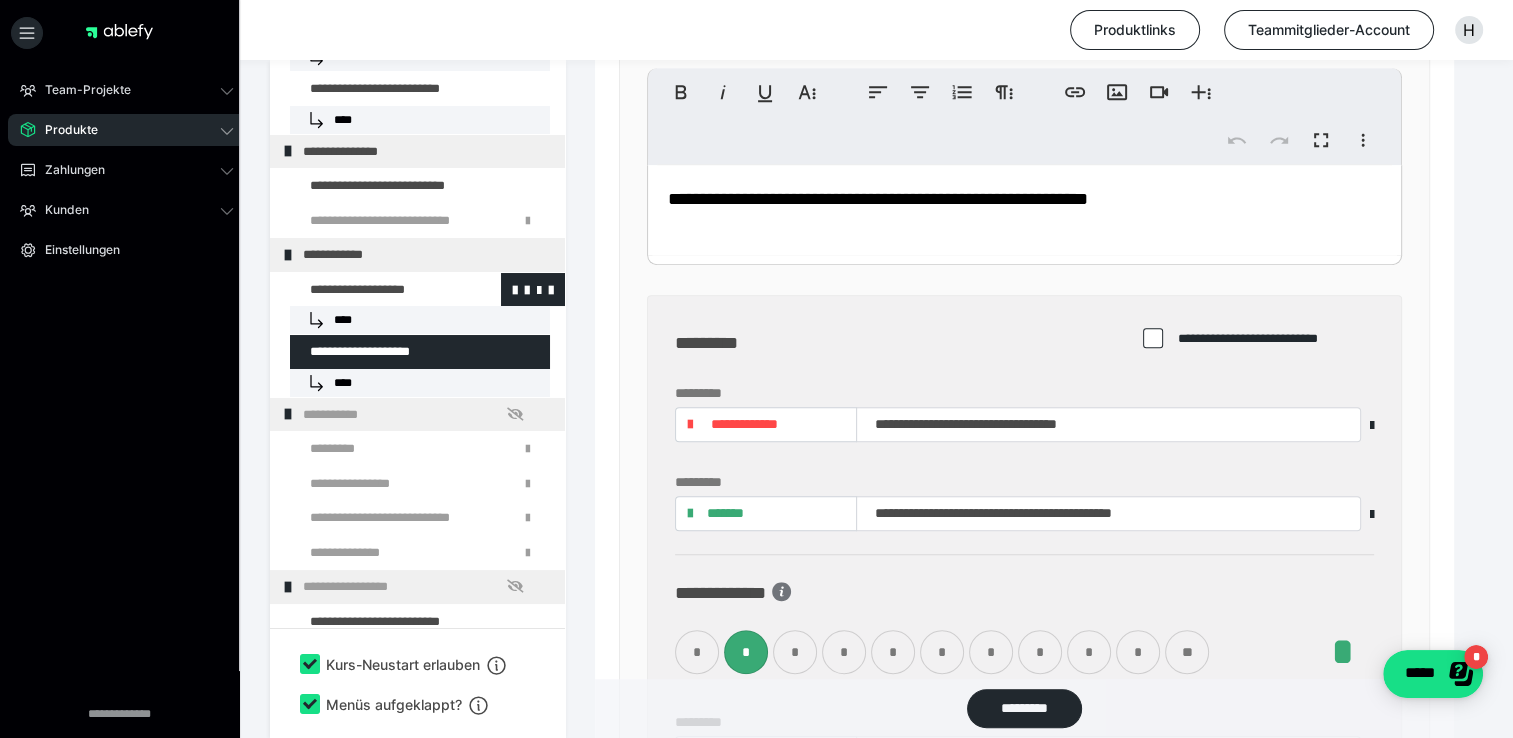 click at bounding box center (375, 290) 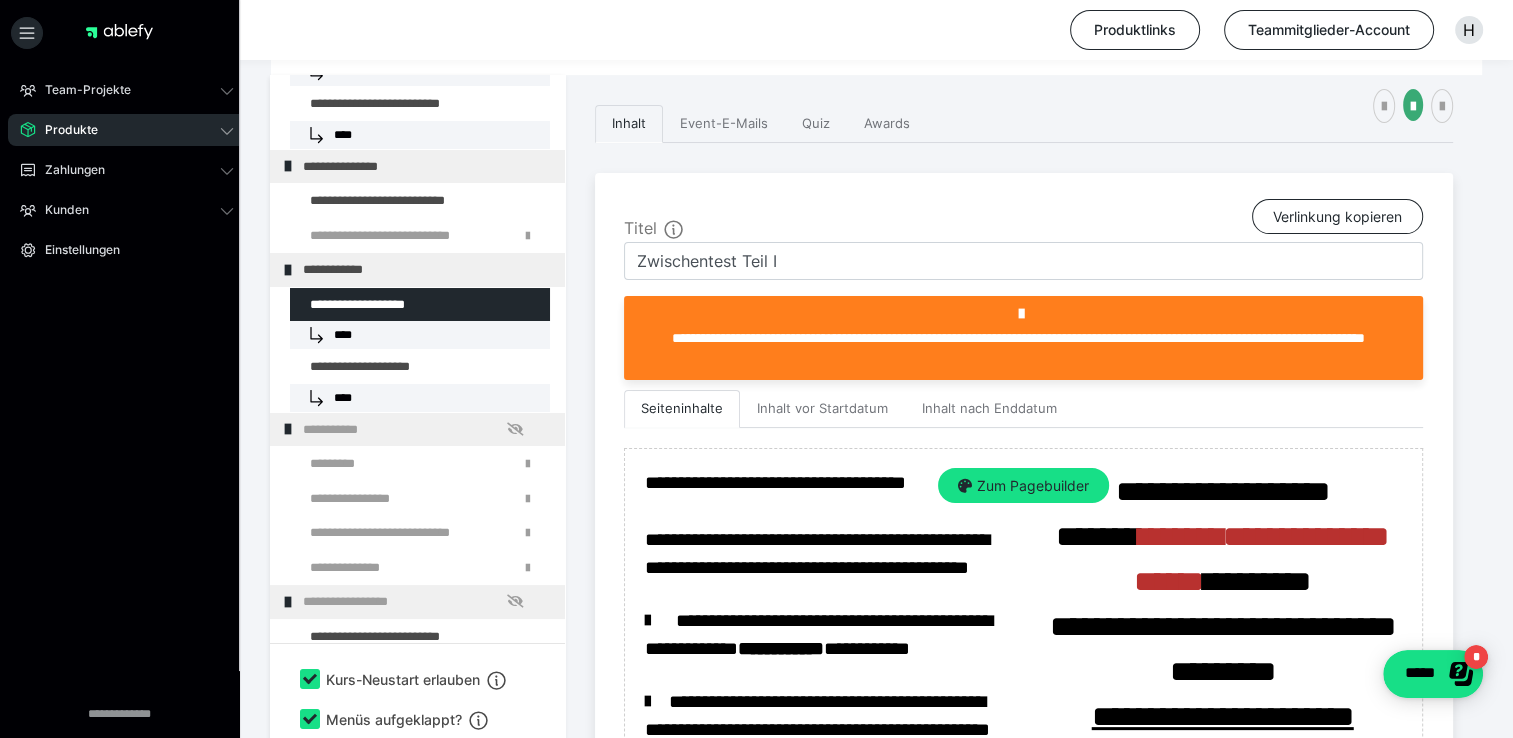 scroll, scrollTop: 192, scrollLeft: 0, axis: vertical 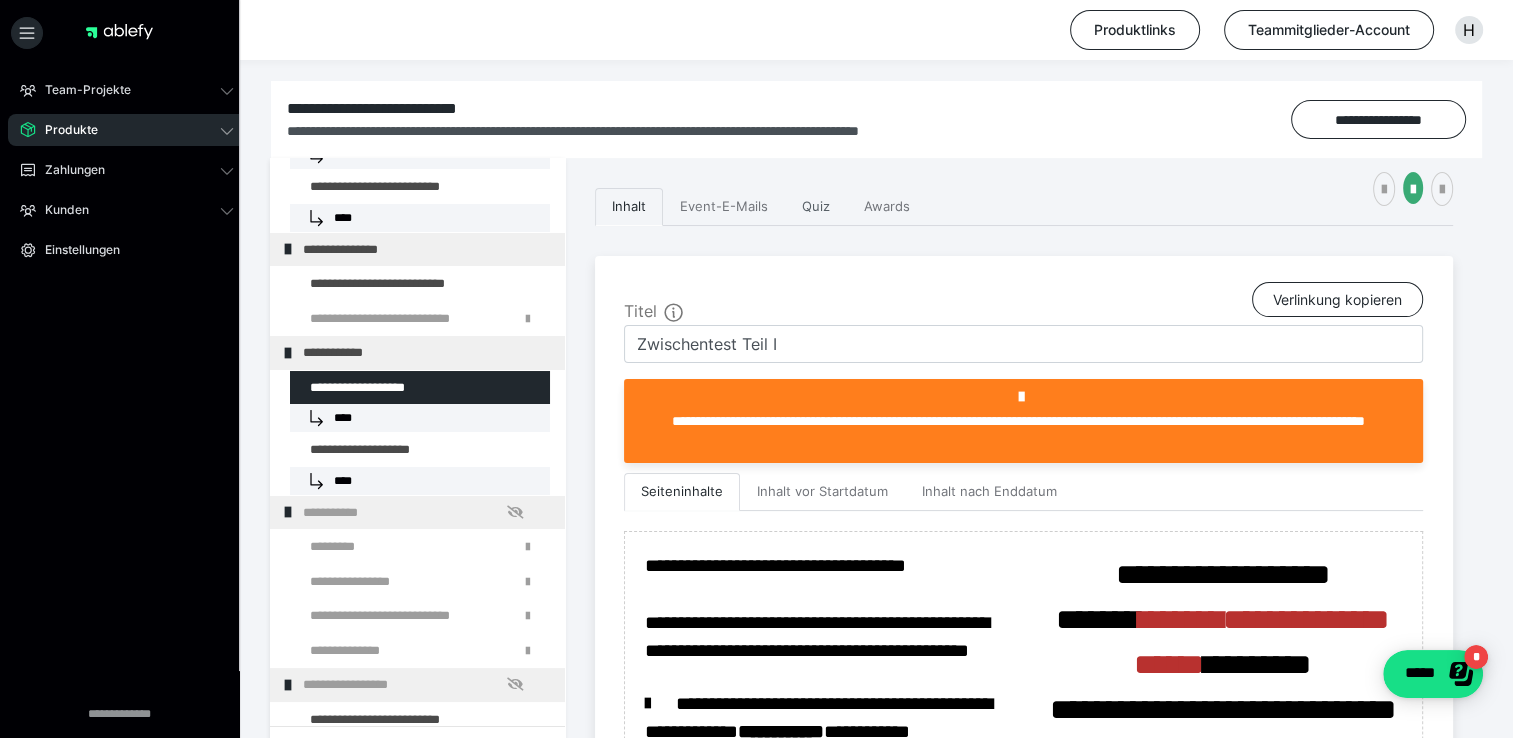 click on "Quiz" at bounding box center (816, 207) 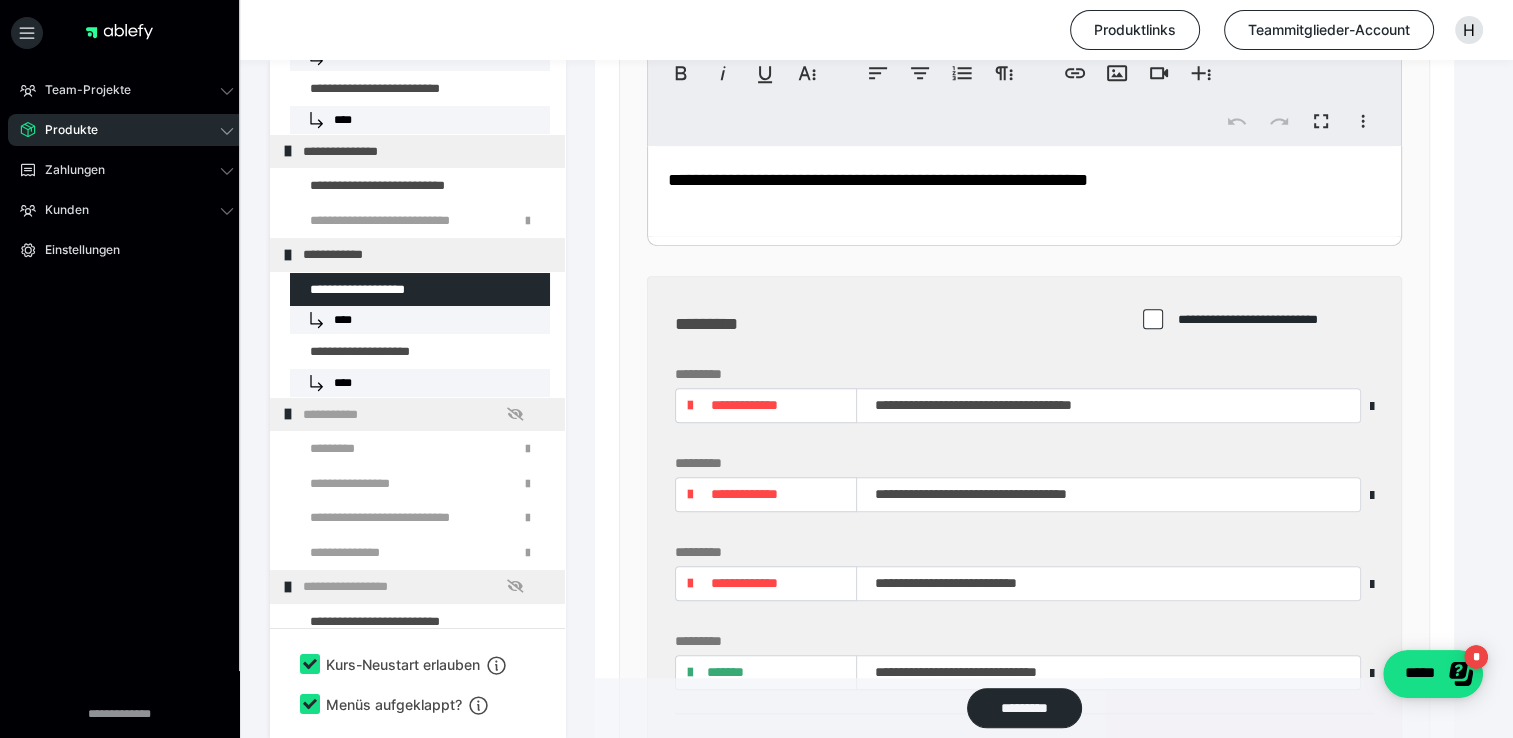 scroll, scrollTop: 1192, scrollLeft: 0, axis: vertical 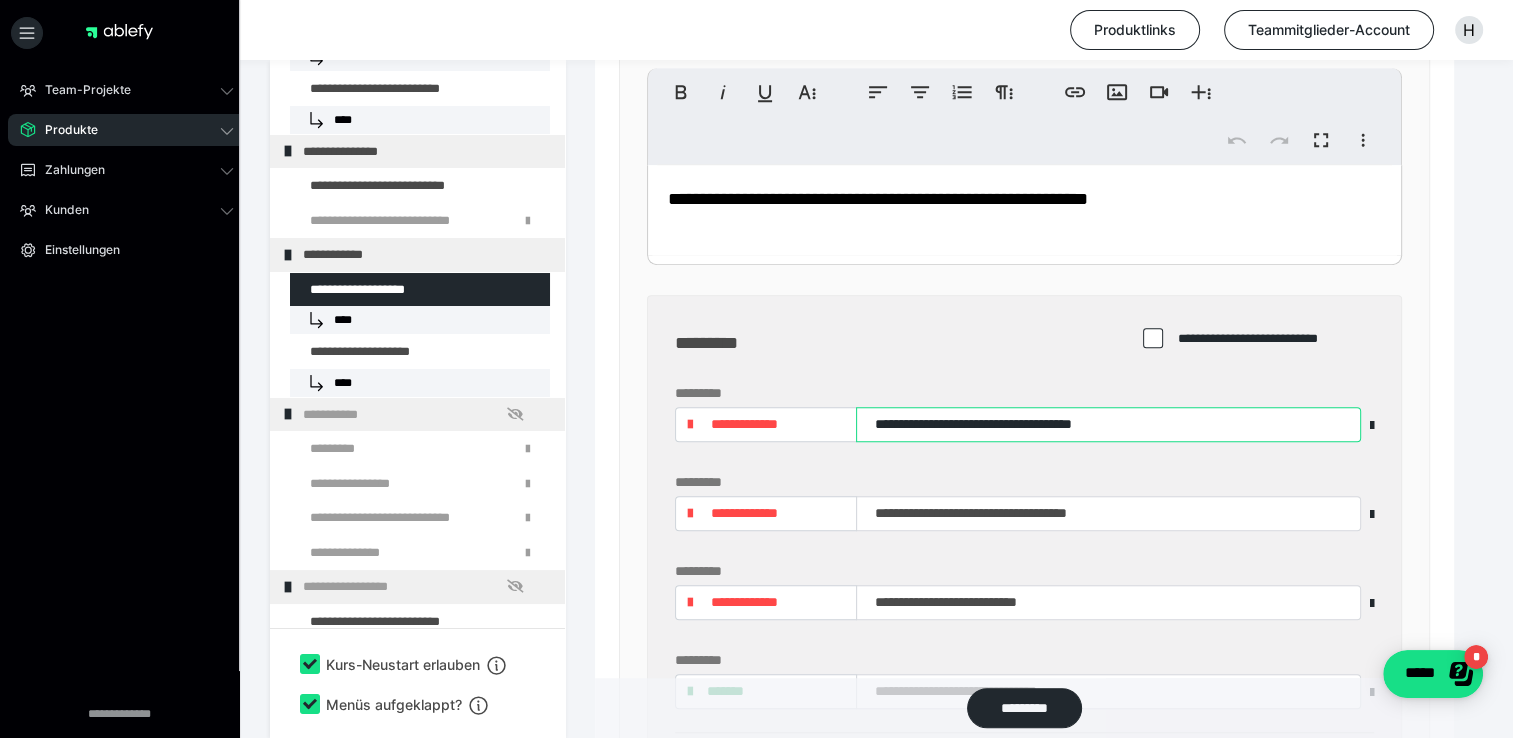 drag, startPoint x: 1156, startPoint y: 422, endPoint x: 862, endPoint y: 450, distance: 295.33032 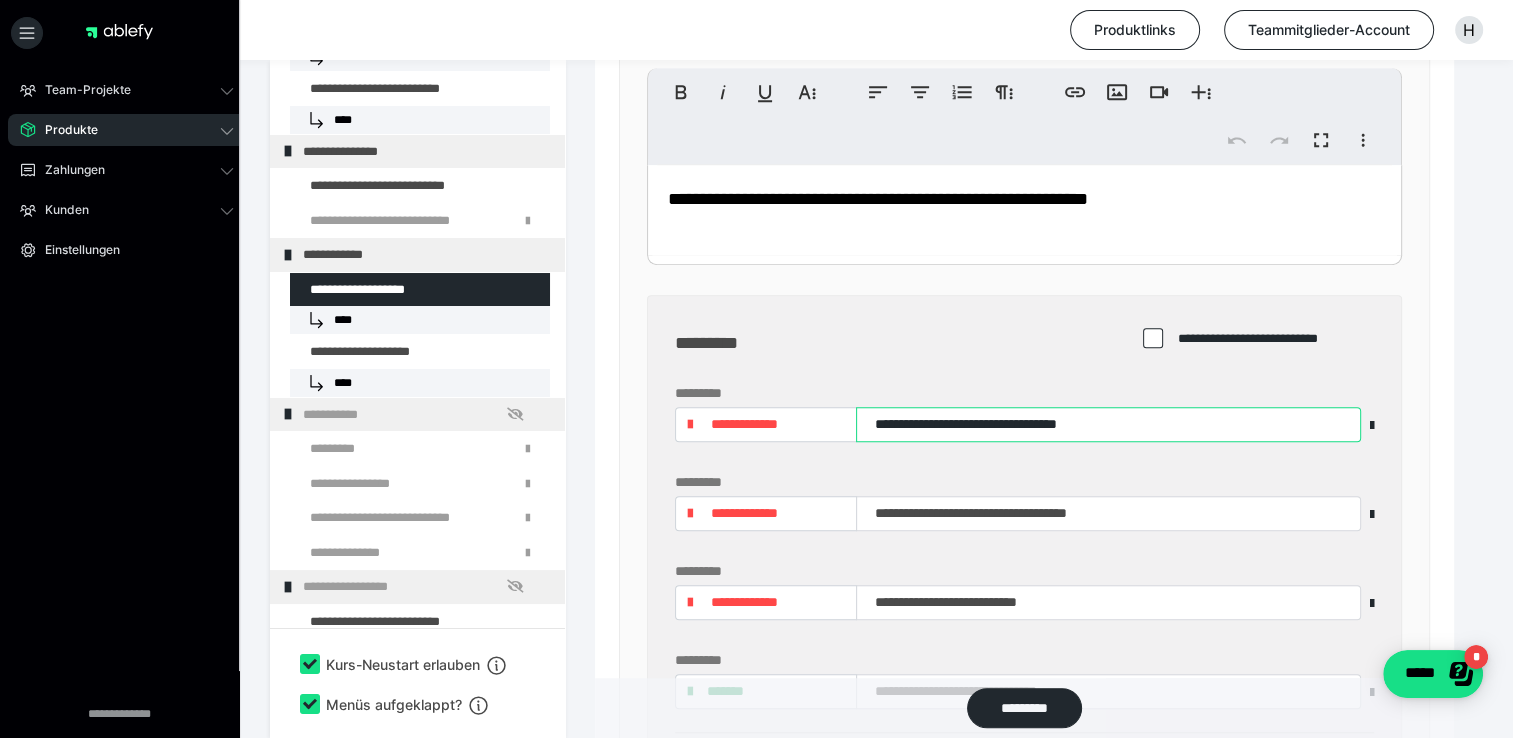 type on "**********" 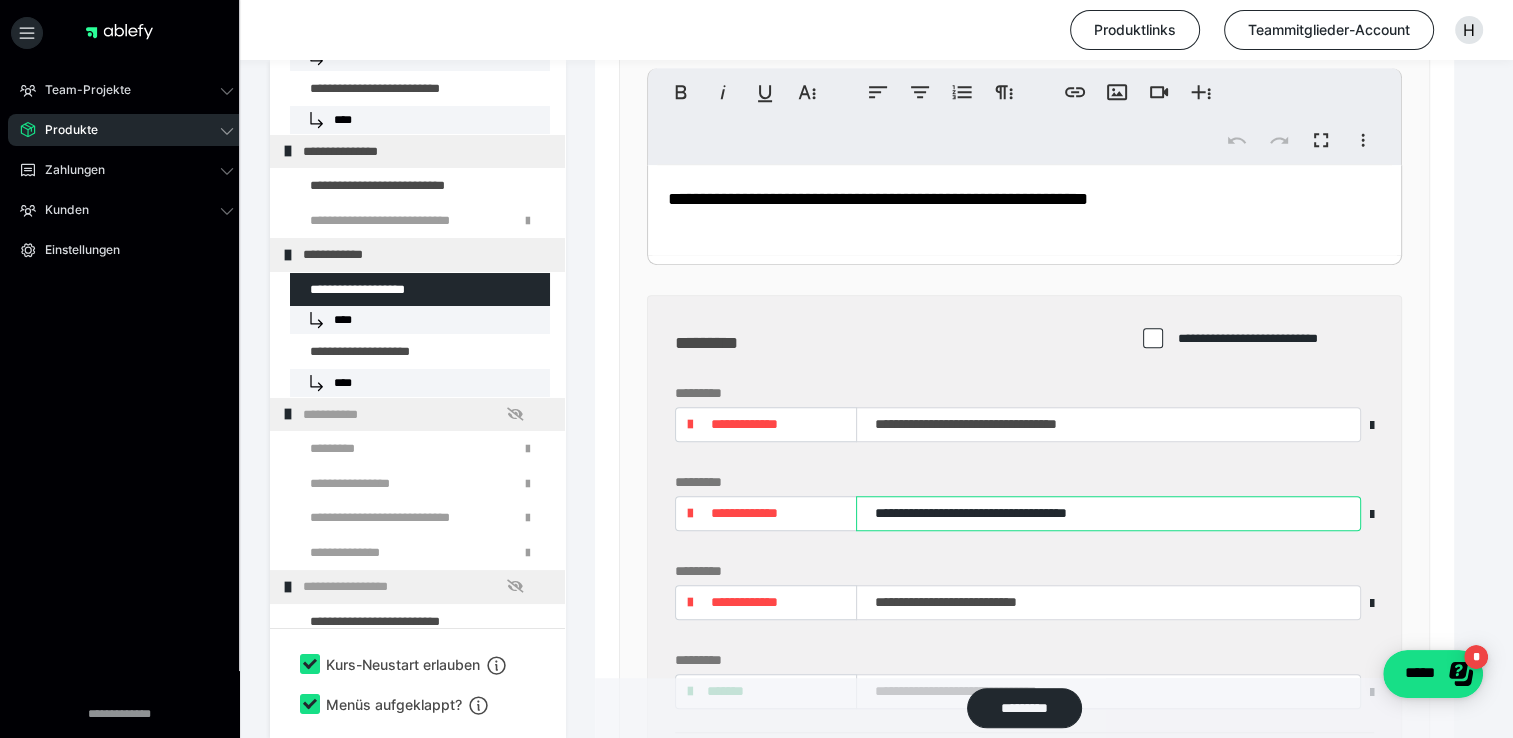 drag, startPoint x: 1200, startPoint y: 515, endPoint x: 839, endPoint y: 545, distance: 362.2444 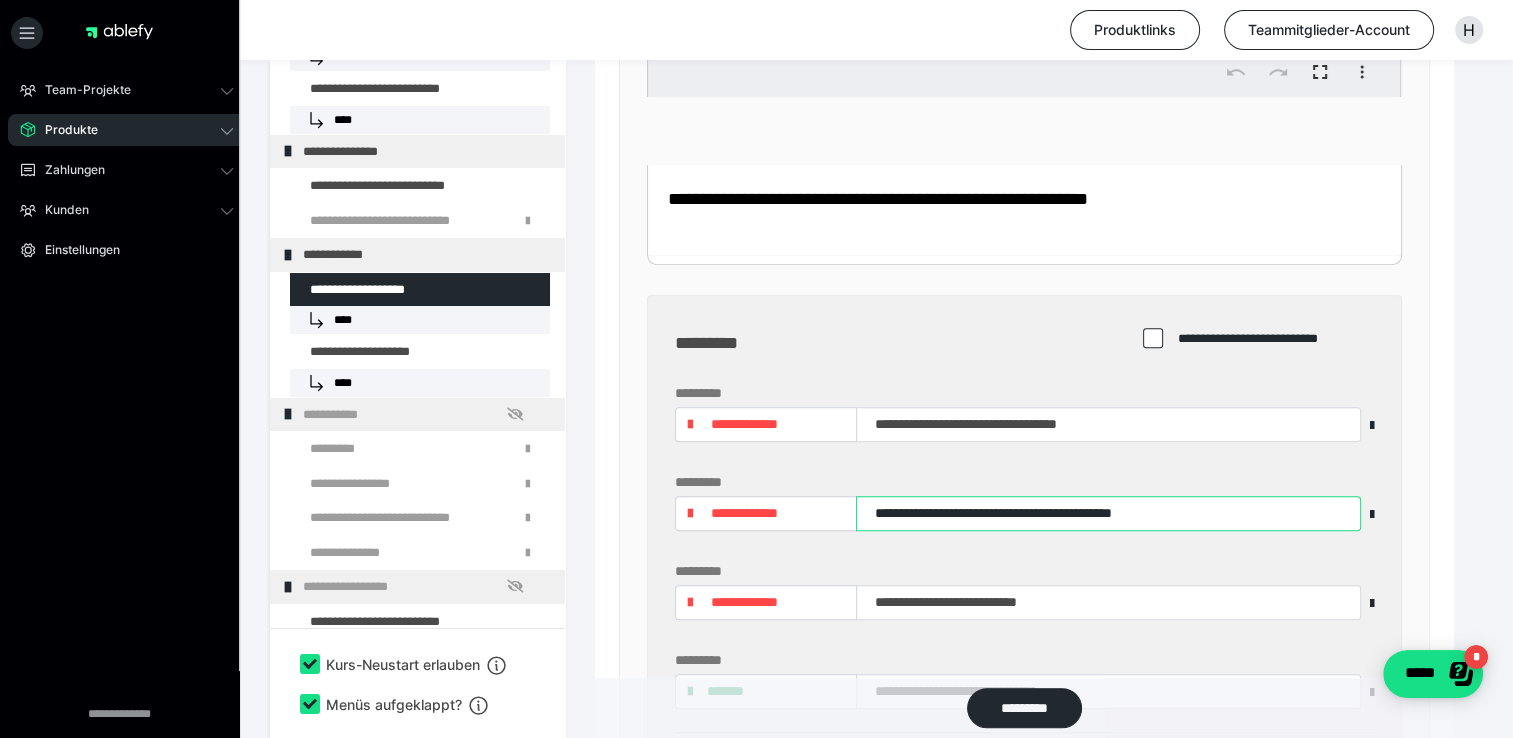 scroll, scrollTop: 1392, scrollLeft: 0, axis: vertical 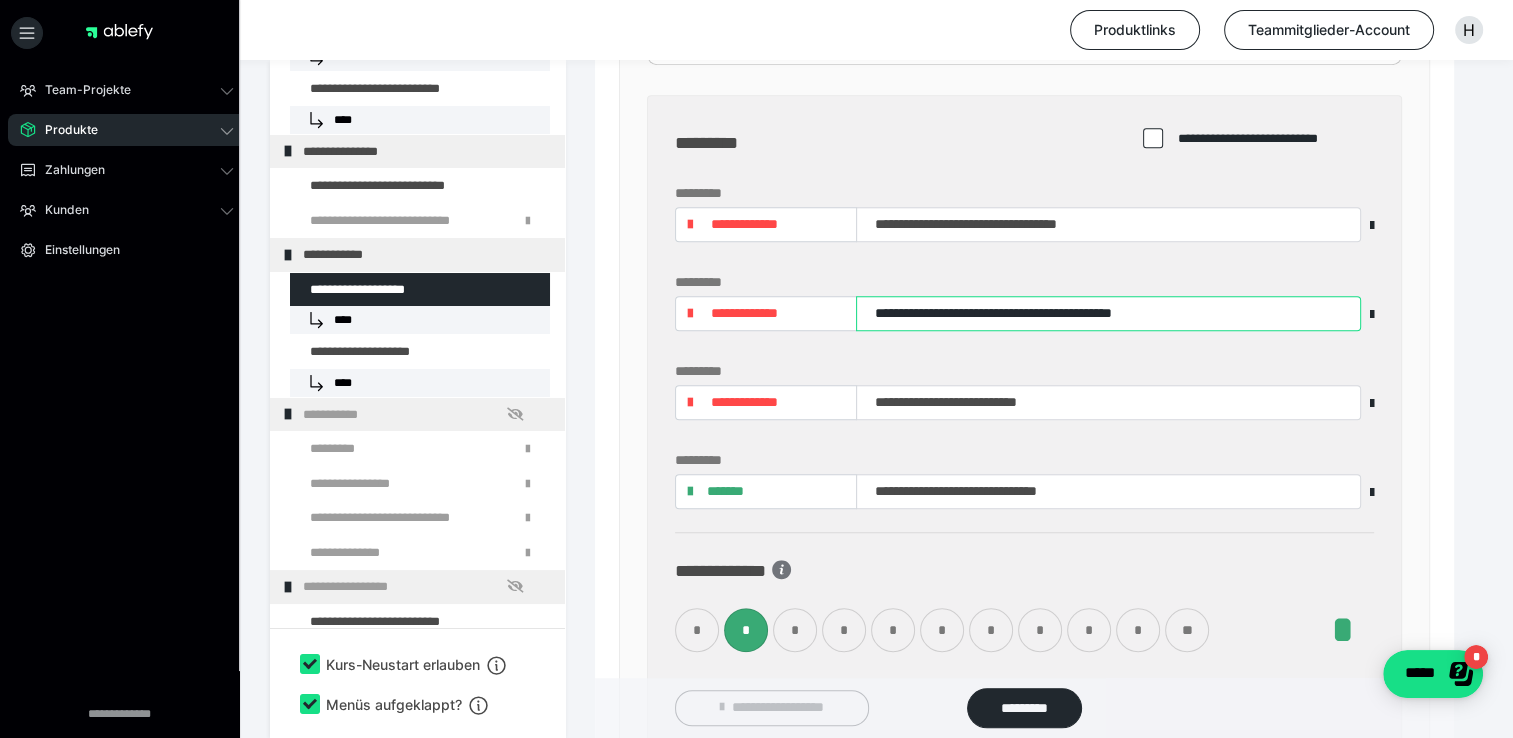 type on "**********" 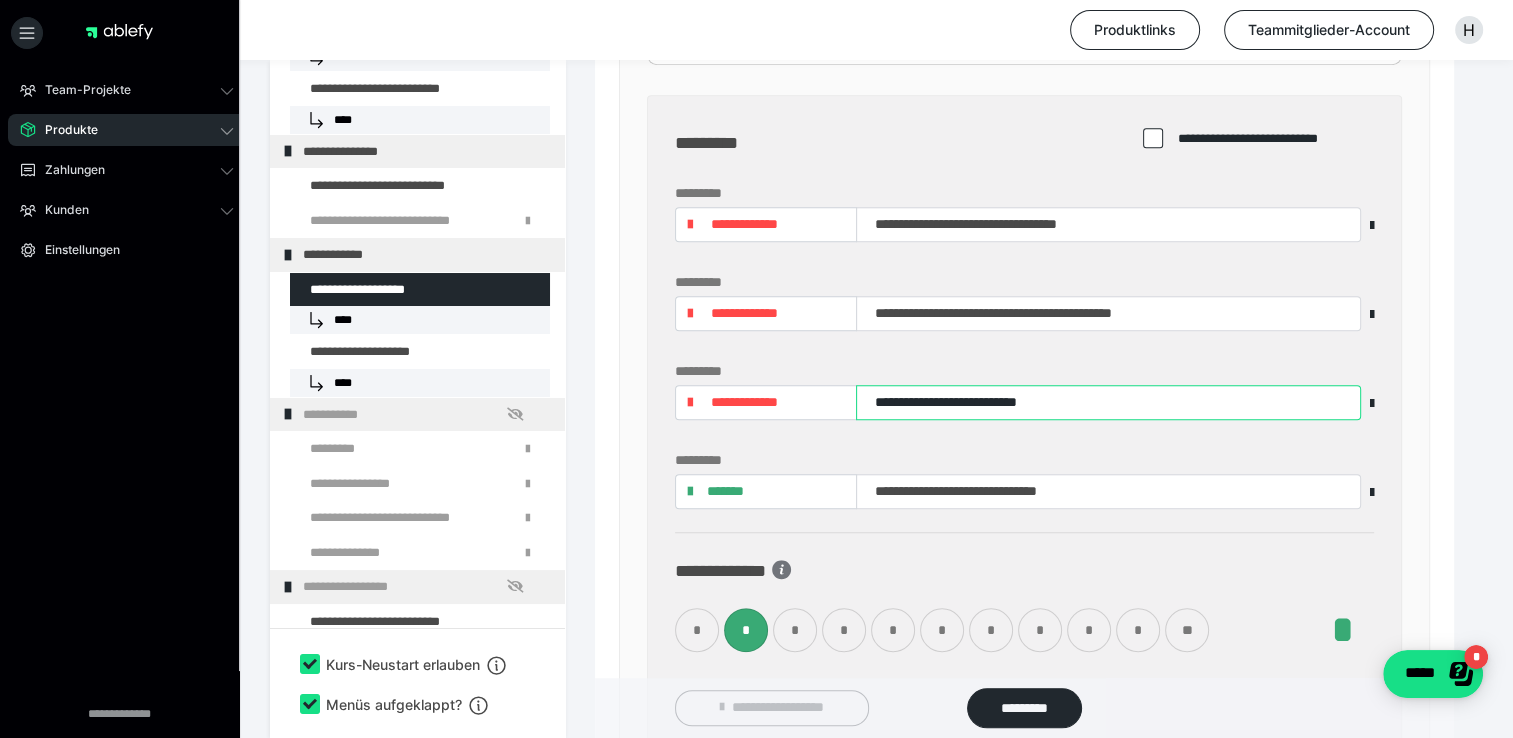 click on "**********" at bounding box center (1108, 402) 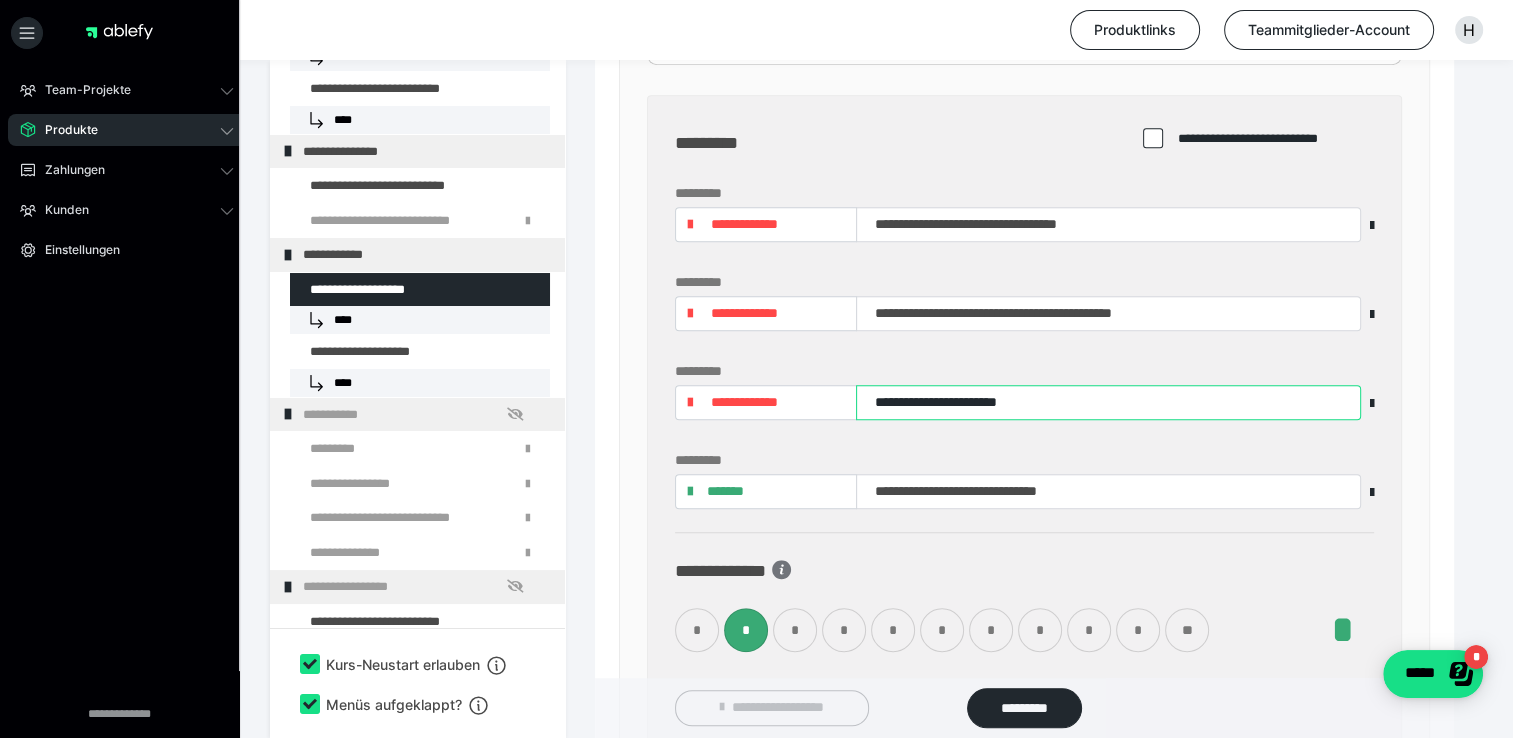 type on "**********" 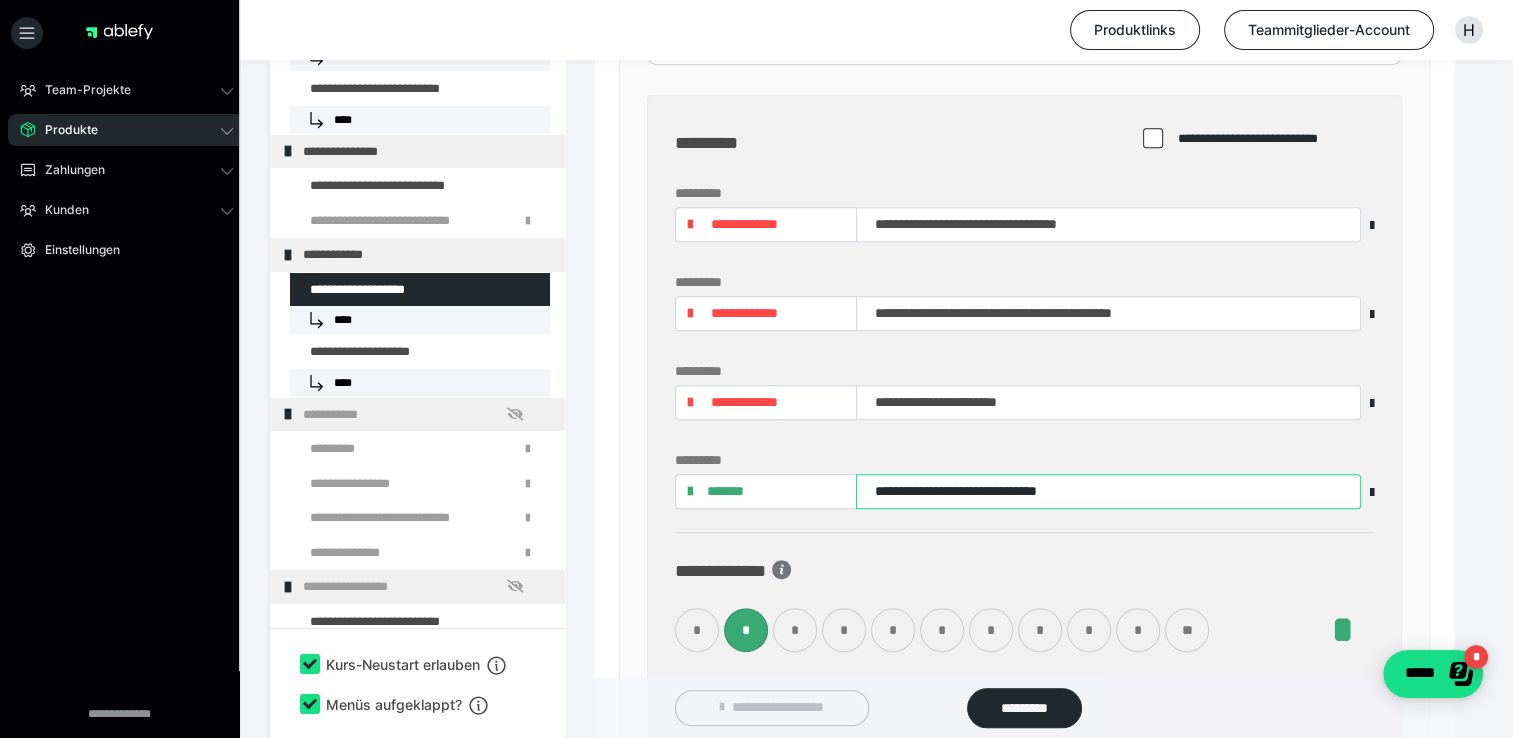 drag, startPoint x: 1001, startPoint y: 479, endPoint x: 839, endPoint y: 486, distance: 162.15117 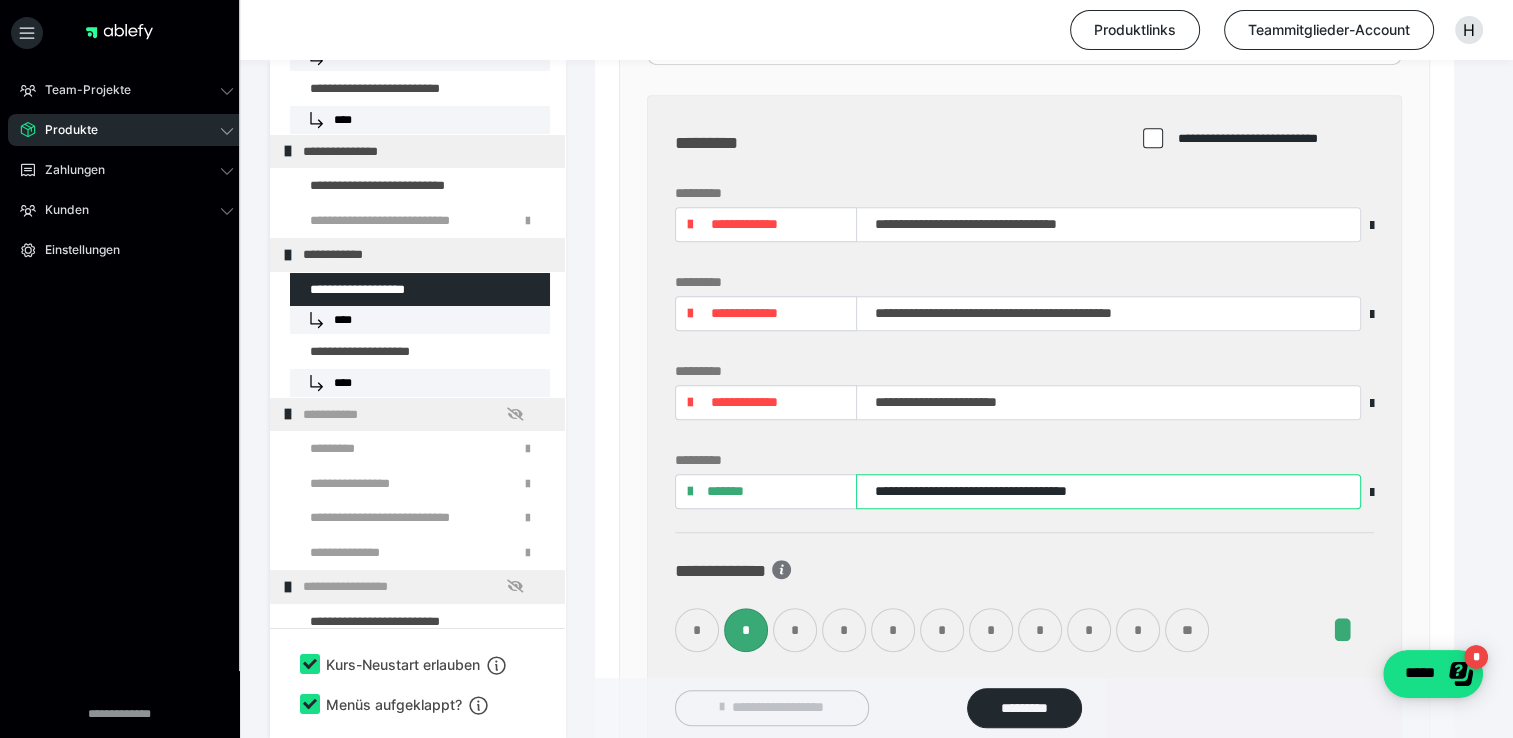 type on "**********" 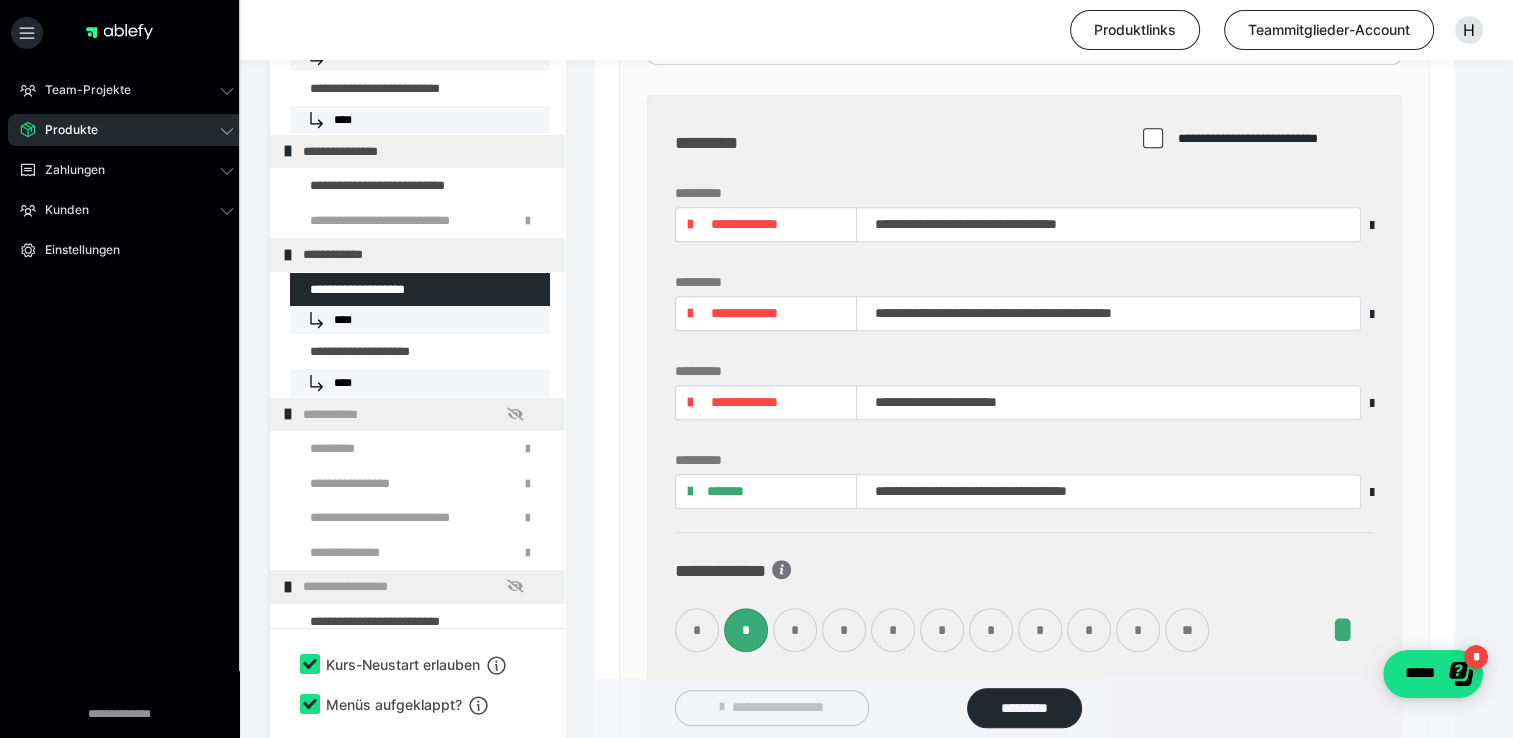 click on "*" at bounding box center (697, 630) 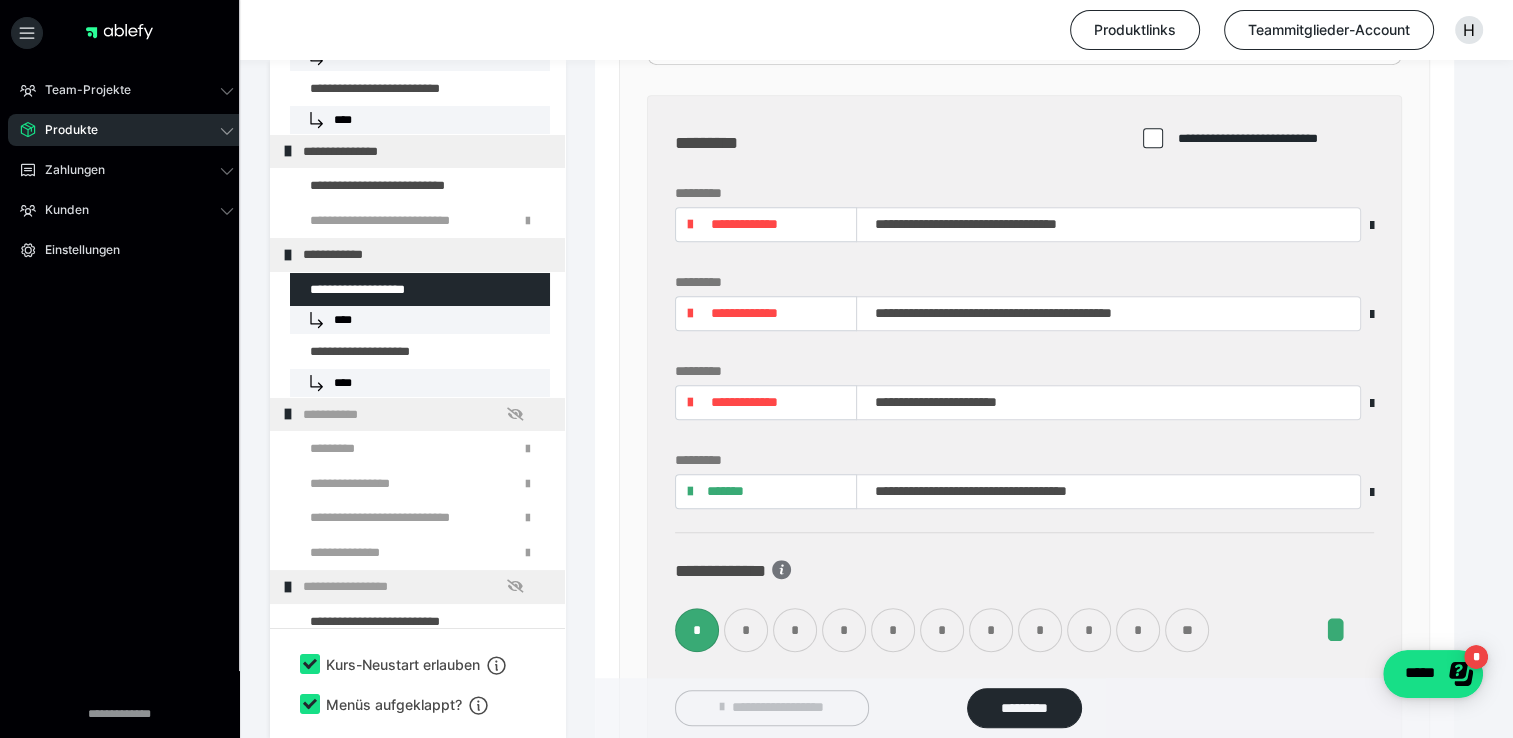 click on "**********" at bounding box center [744, 313] 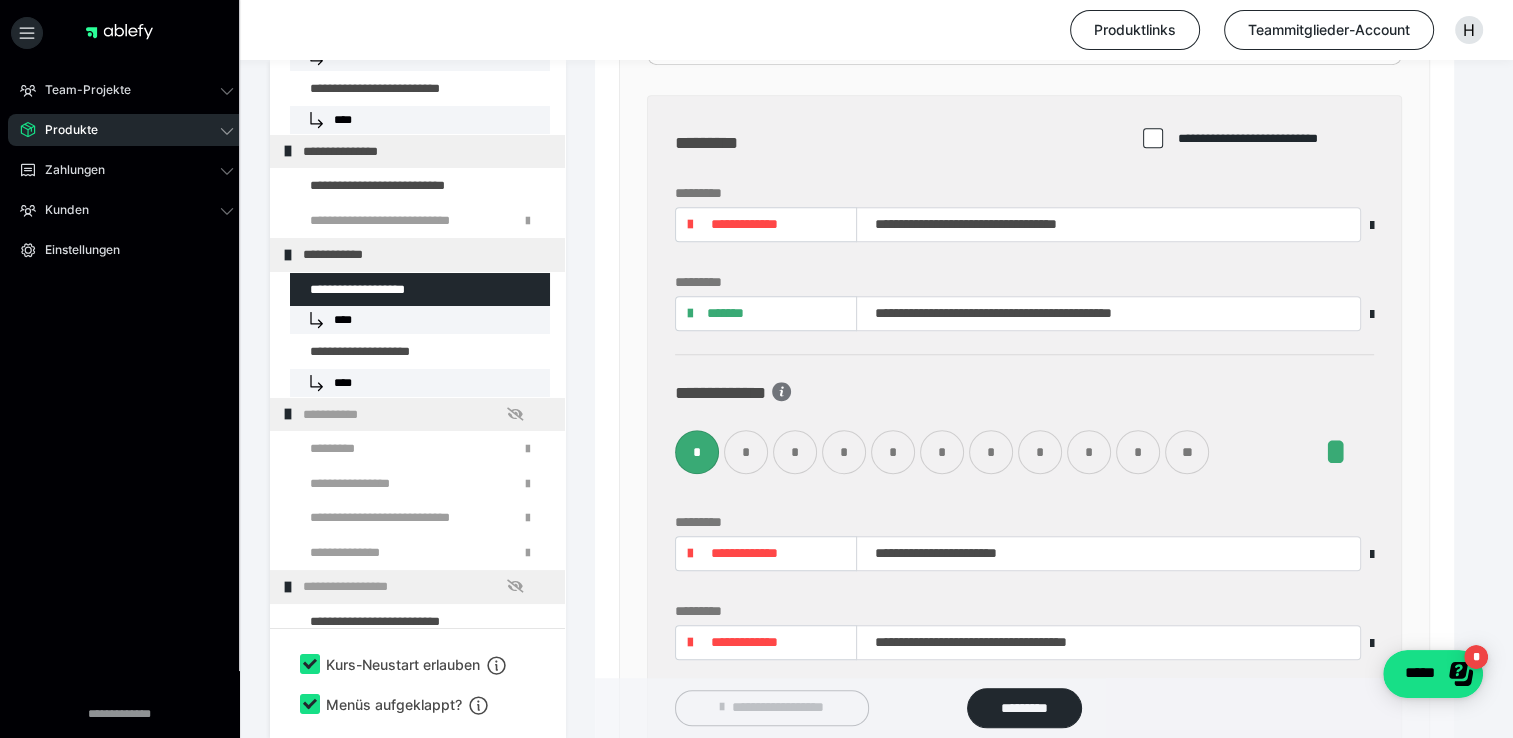click on "*" at bounding box center (746, 452) 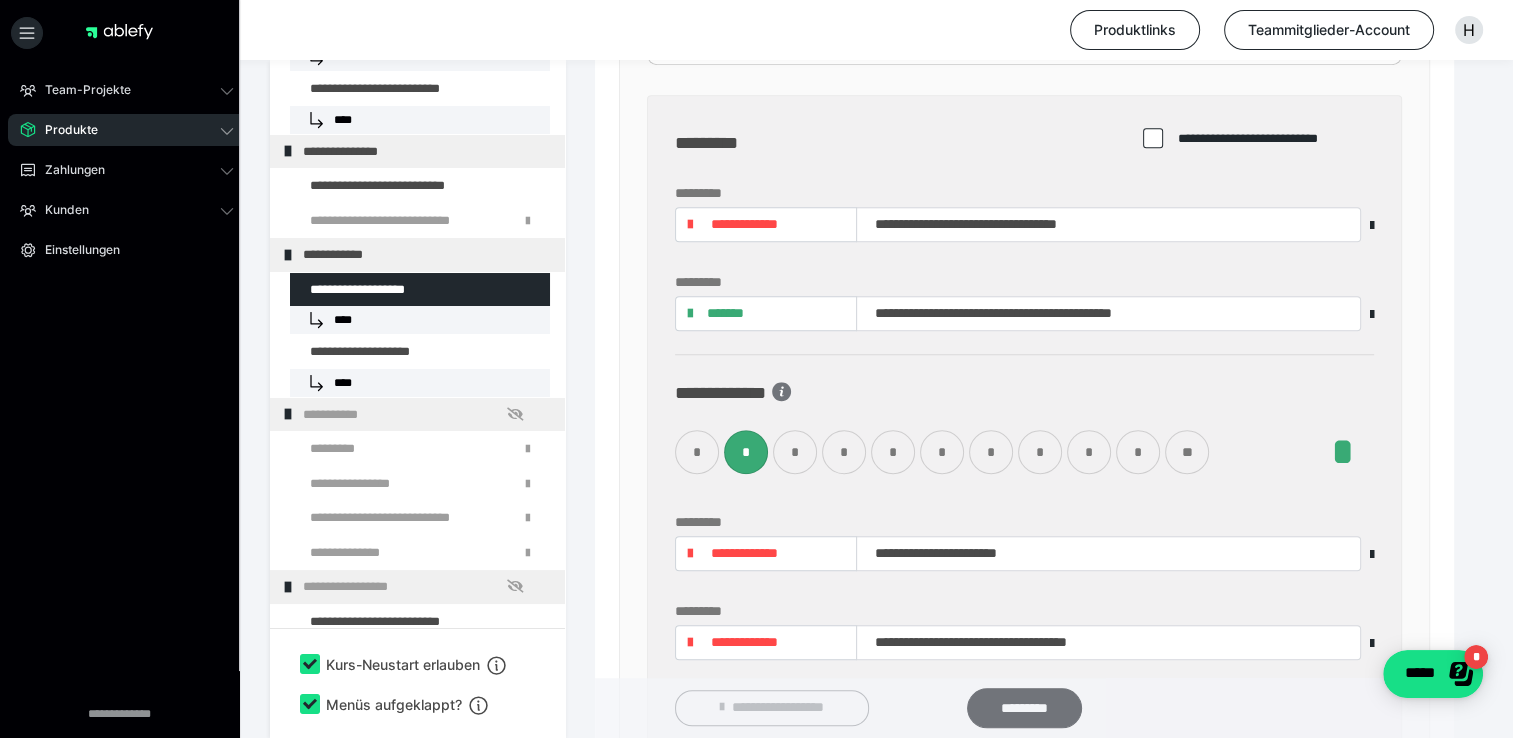 click on "*********" at bounding box center [1024, 708] 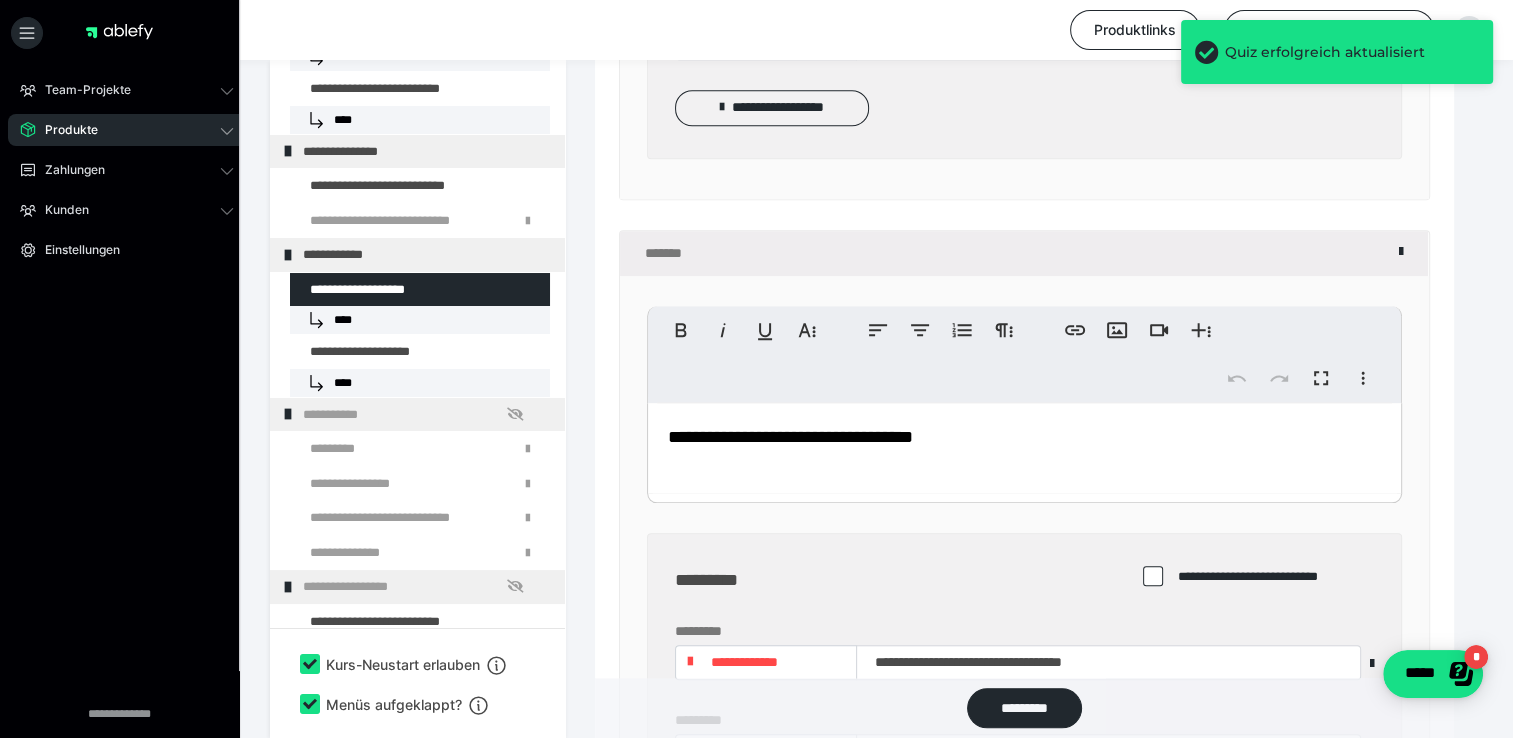 scroll, scrollTop: 2292, scrollLeft: 0, axis: vertical 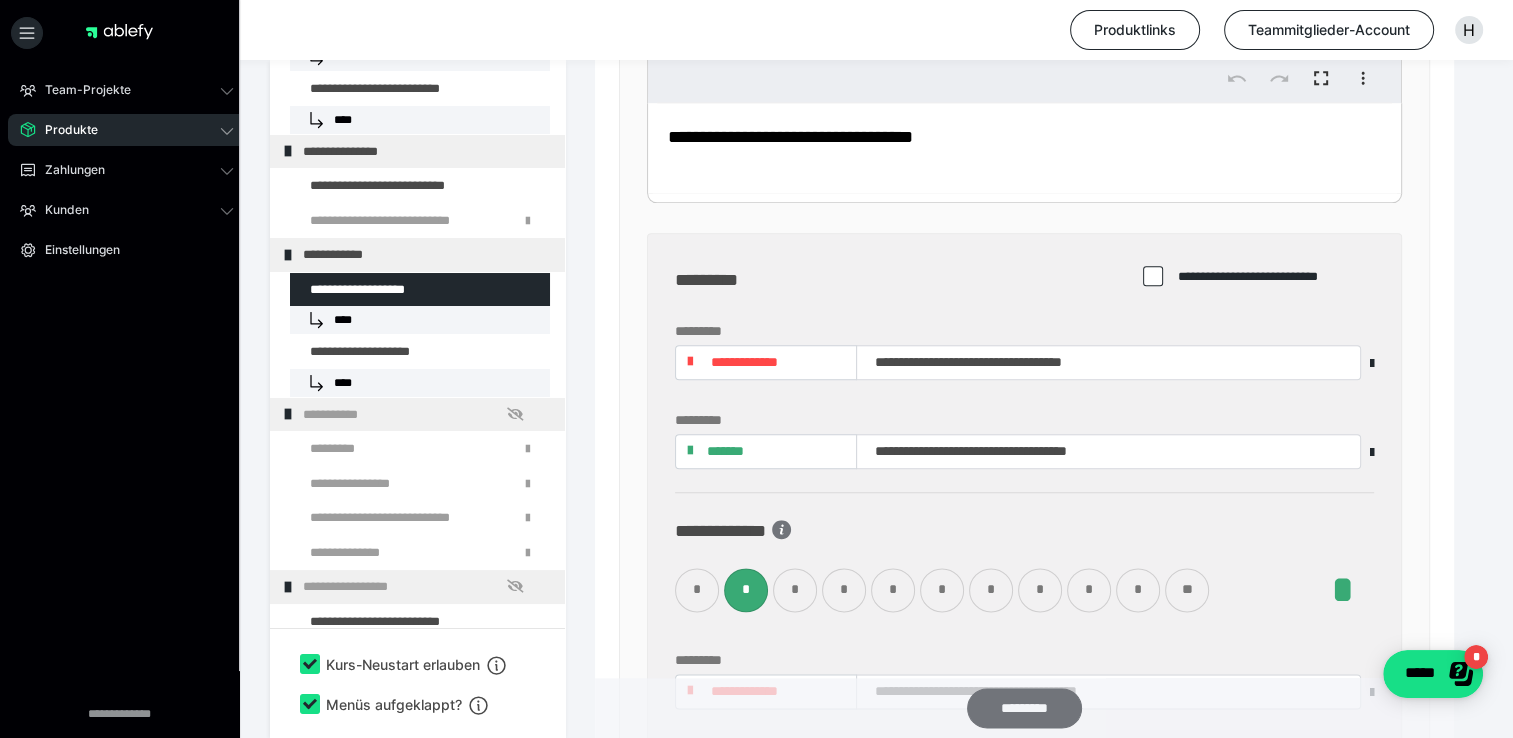 drag, startPoint x: 1039, startPoint y: 702, endPoint x: 1031, endPoint y: 693, distance: 12.0415945 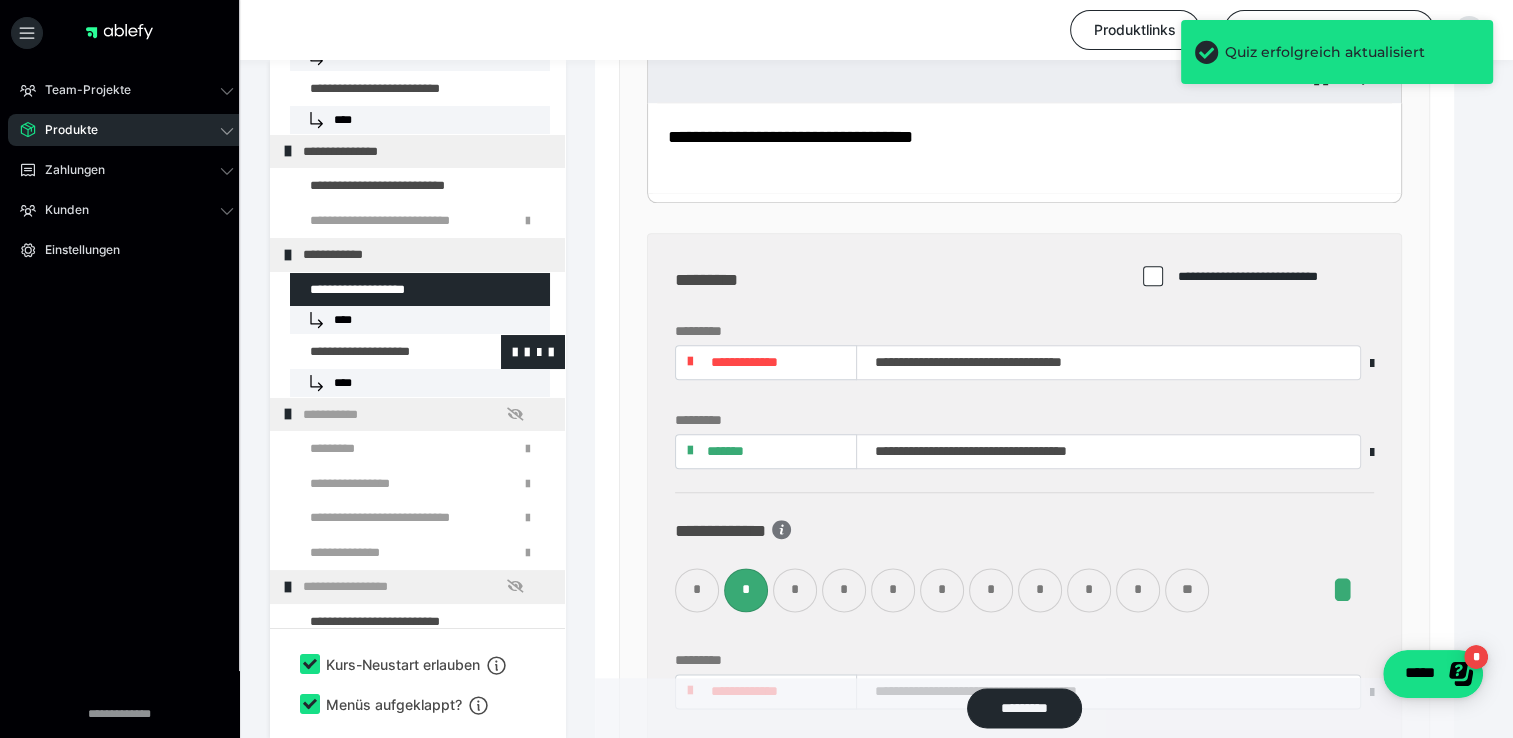 click at bounding box center (375, 352) 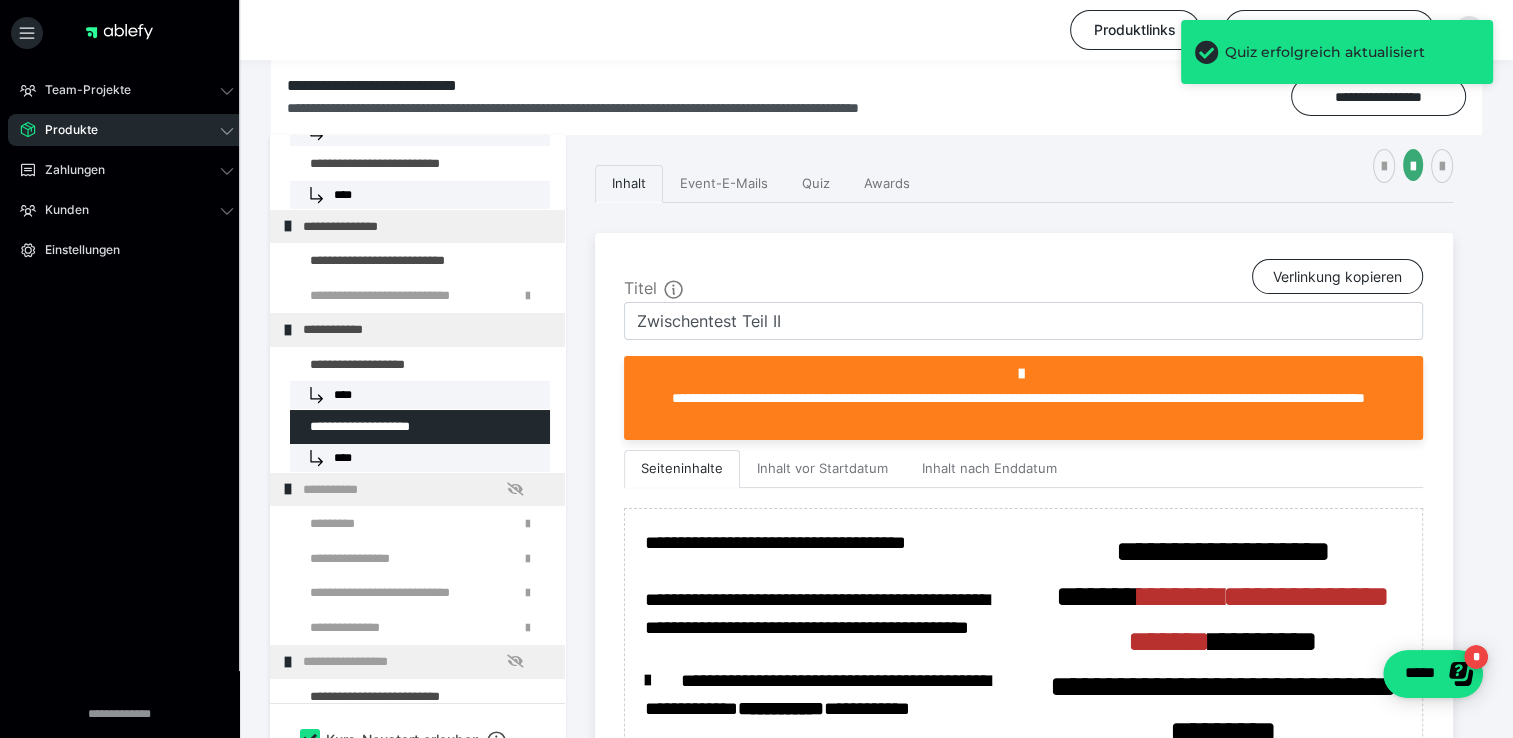 scroll, scrollTop: 192, scrollLeft: 0, axis: vertical 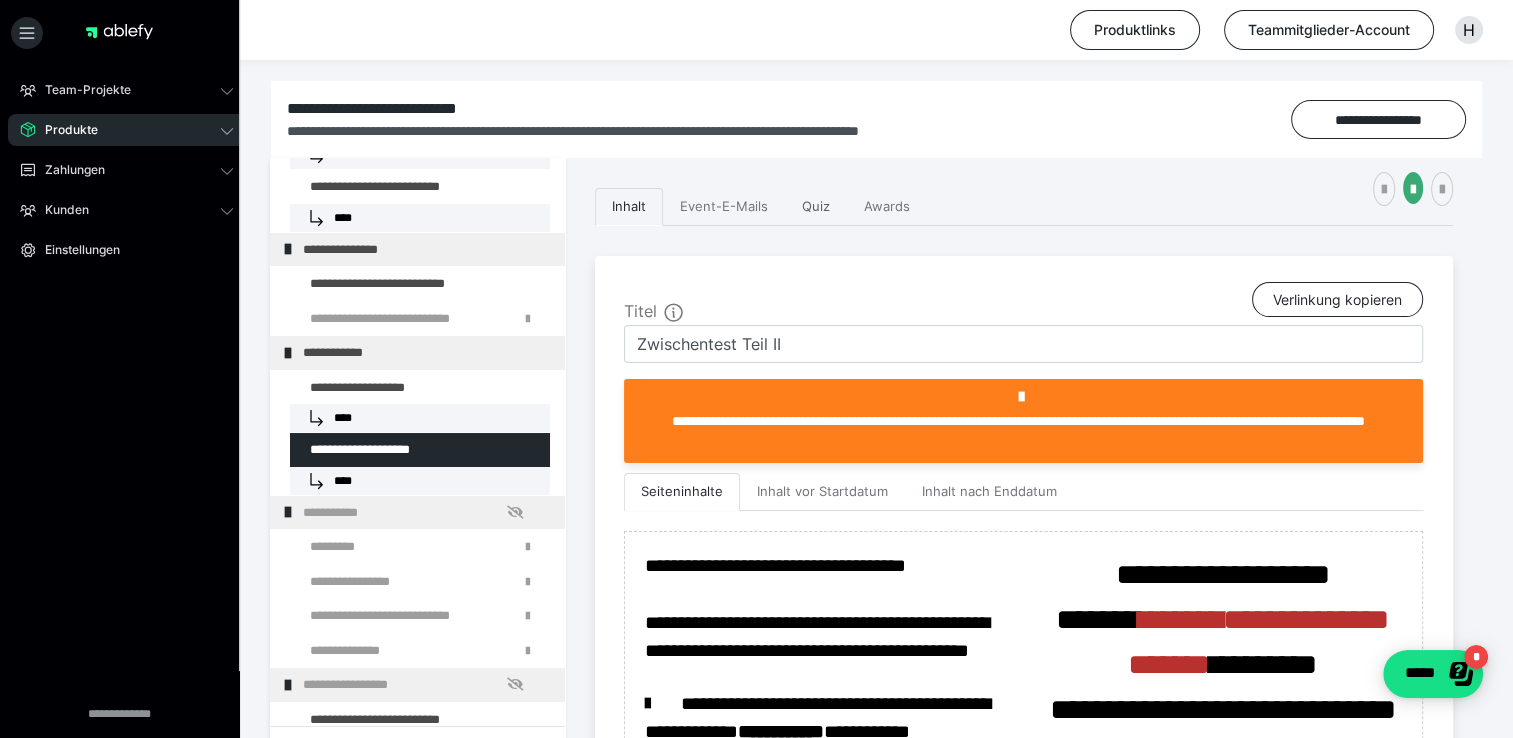 click on "Quiz" at bounding box center (816, 207) 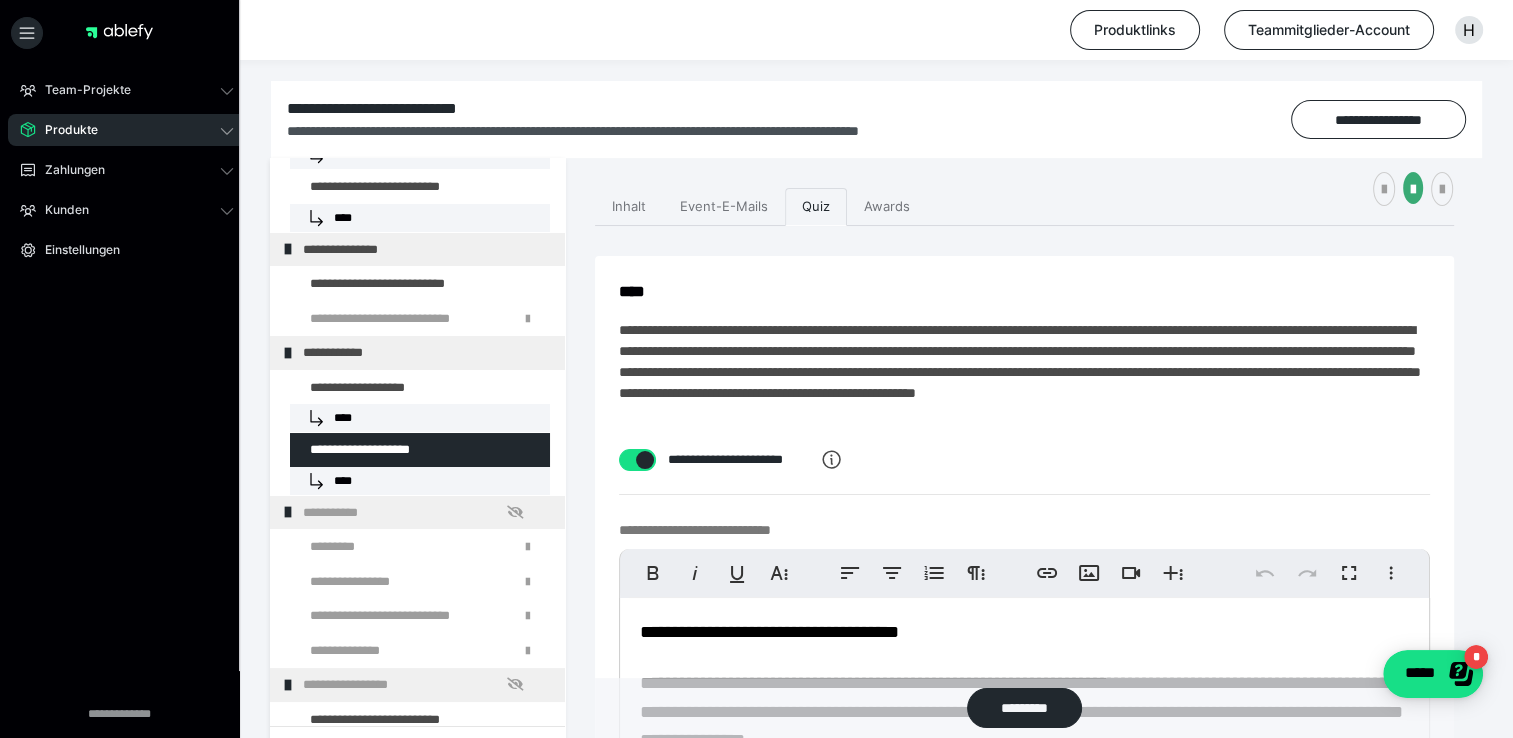 scroll, scrollTop: 952, scrollLeft: 0, axis: vertical 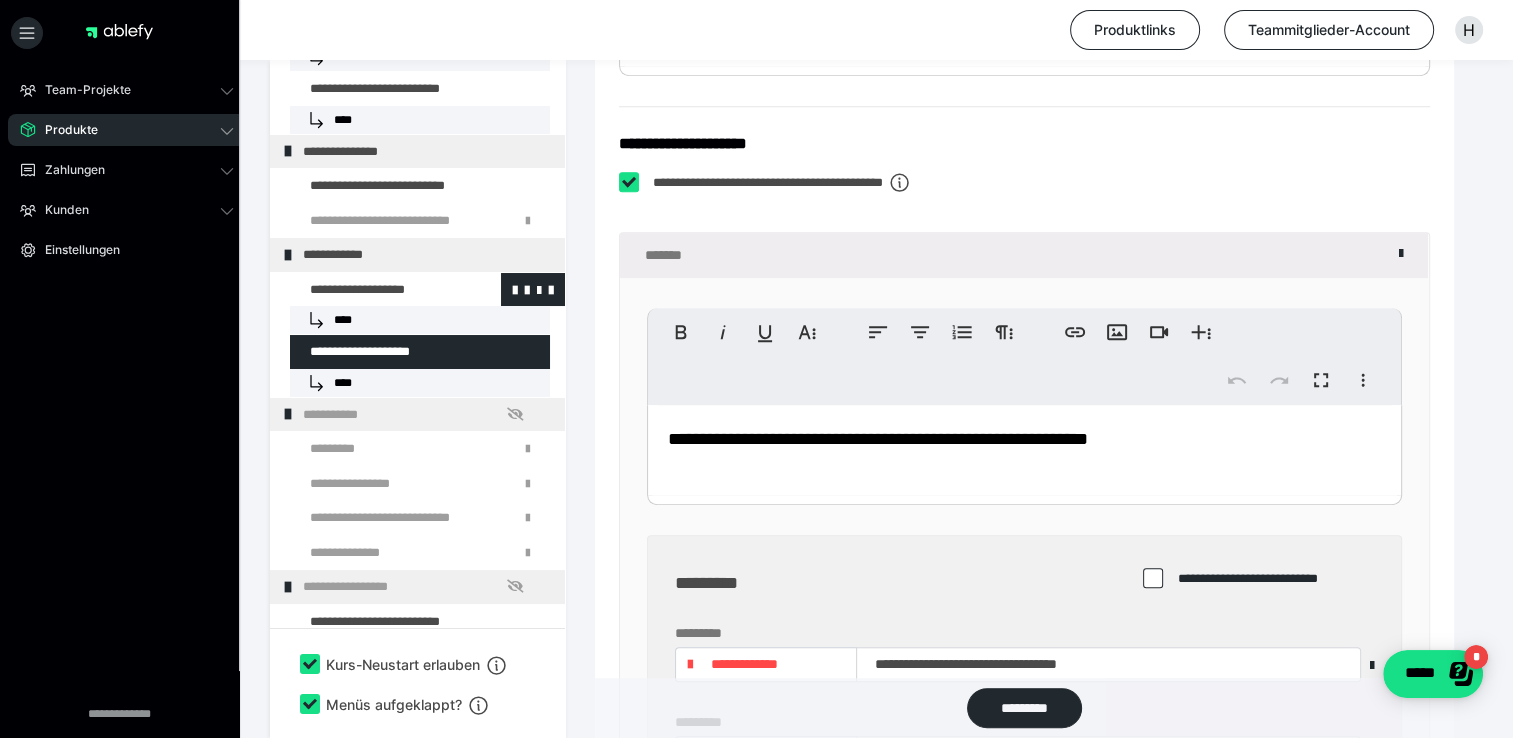 click at bounding box center [375, 290] 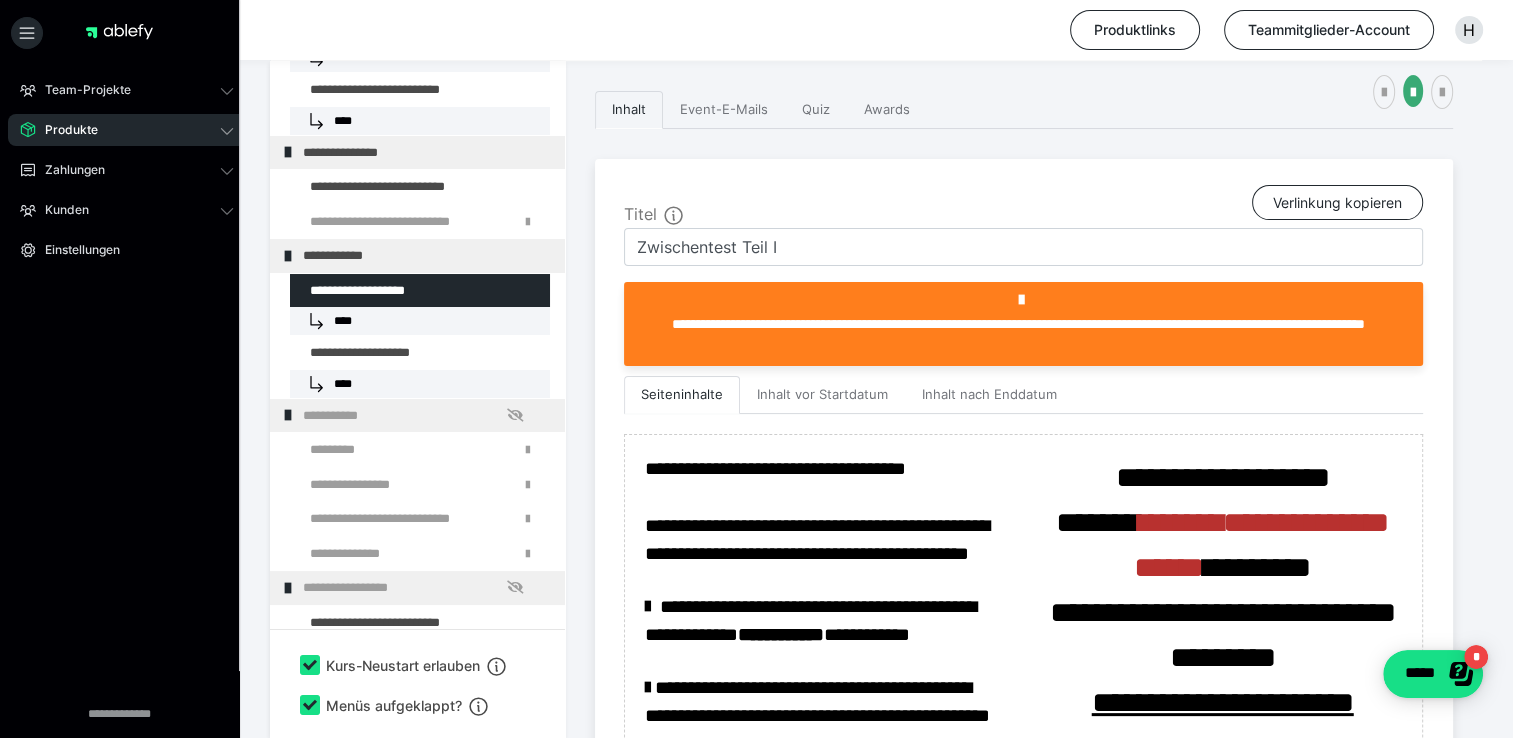 scroll, scrollTop: 1092, scrollLeft: 0, axis: vertical 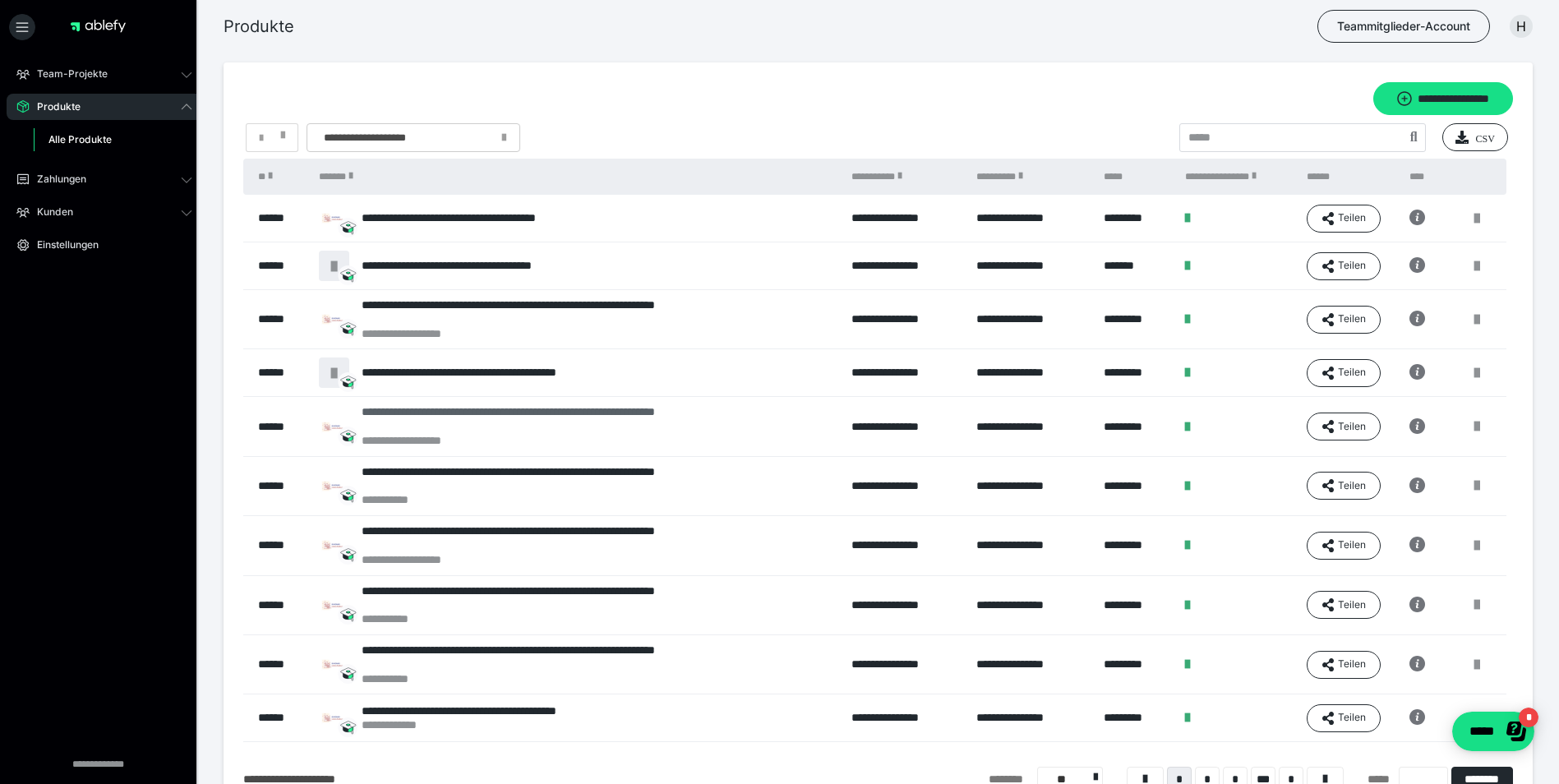 click on "**********" at bounding box center [567, 419] 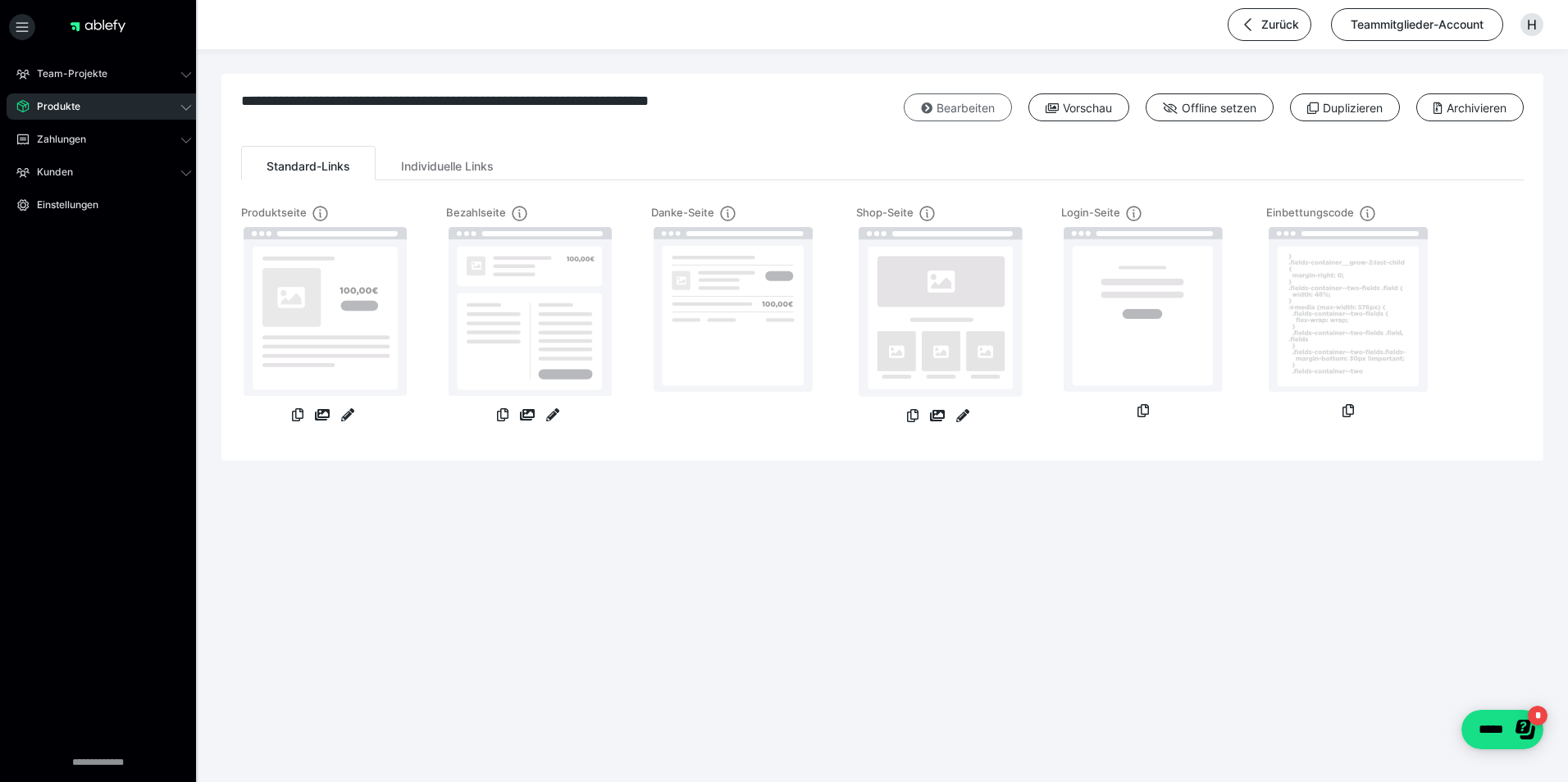 click on "Bearbeiten" at bounding box center [958, 107] 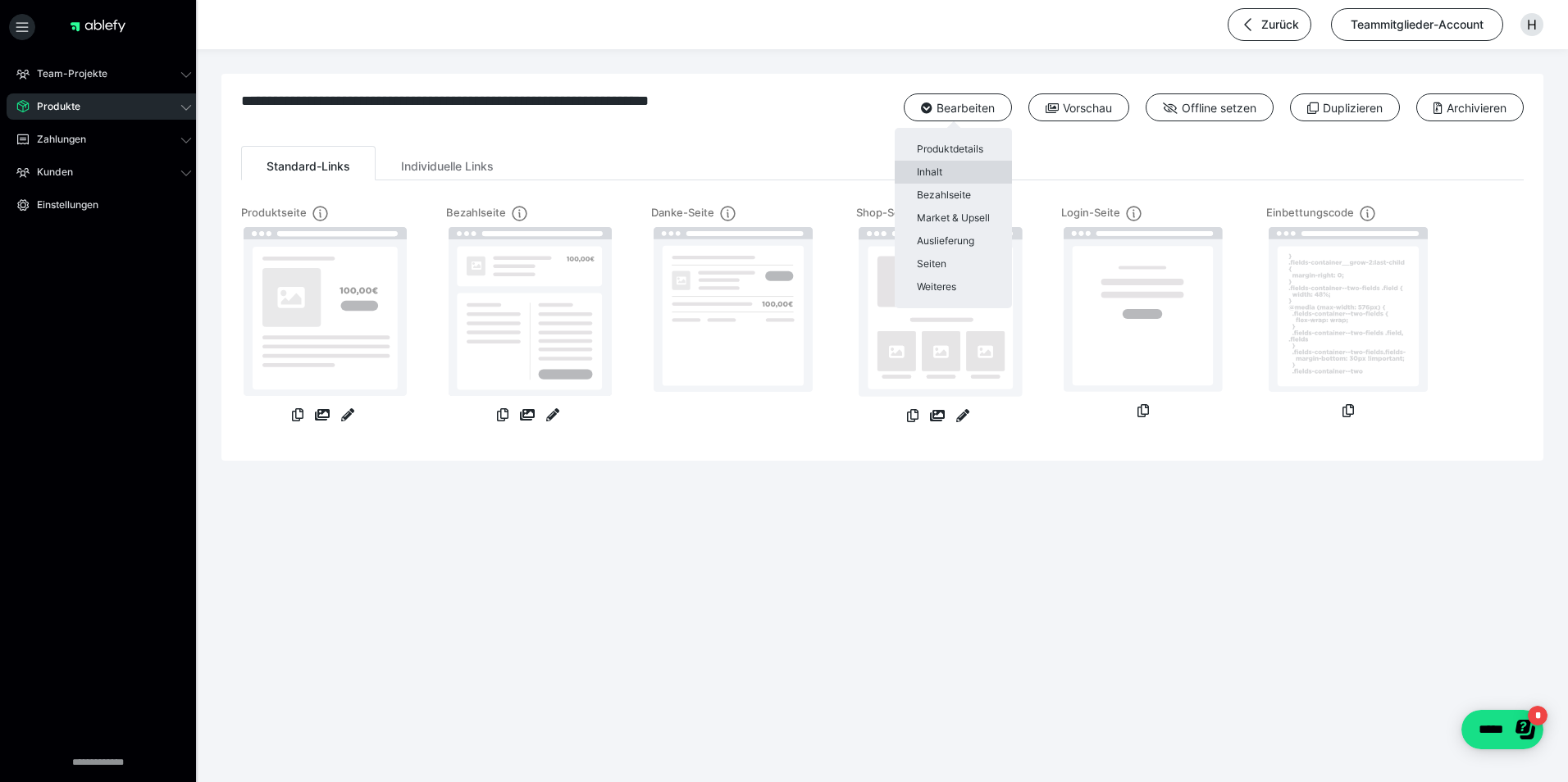 click on "Inhalt" at bounding box center [953, 172] 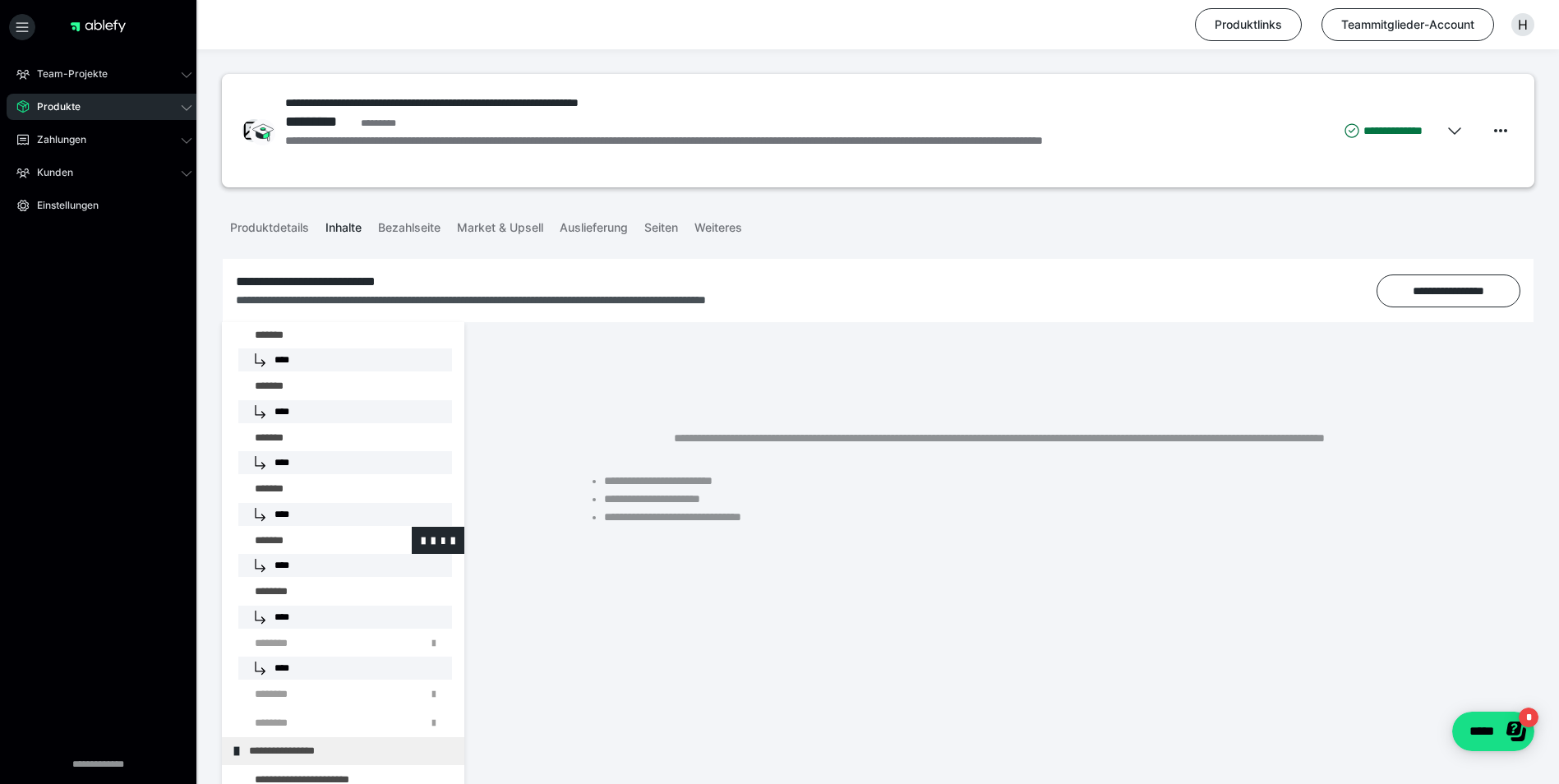 scroll, scrollTop: 1068, scrollLeft: 0, axis: vertical 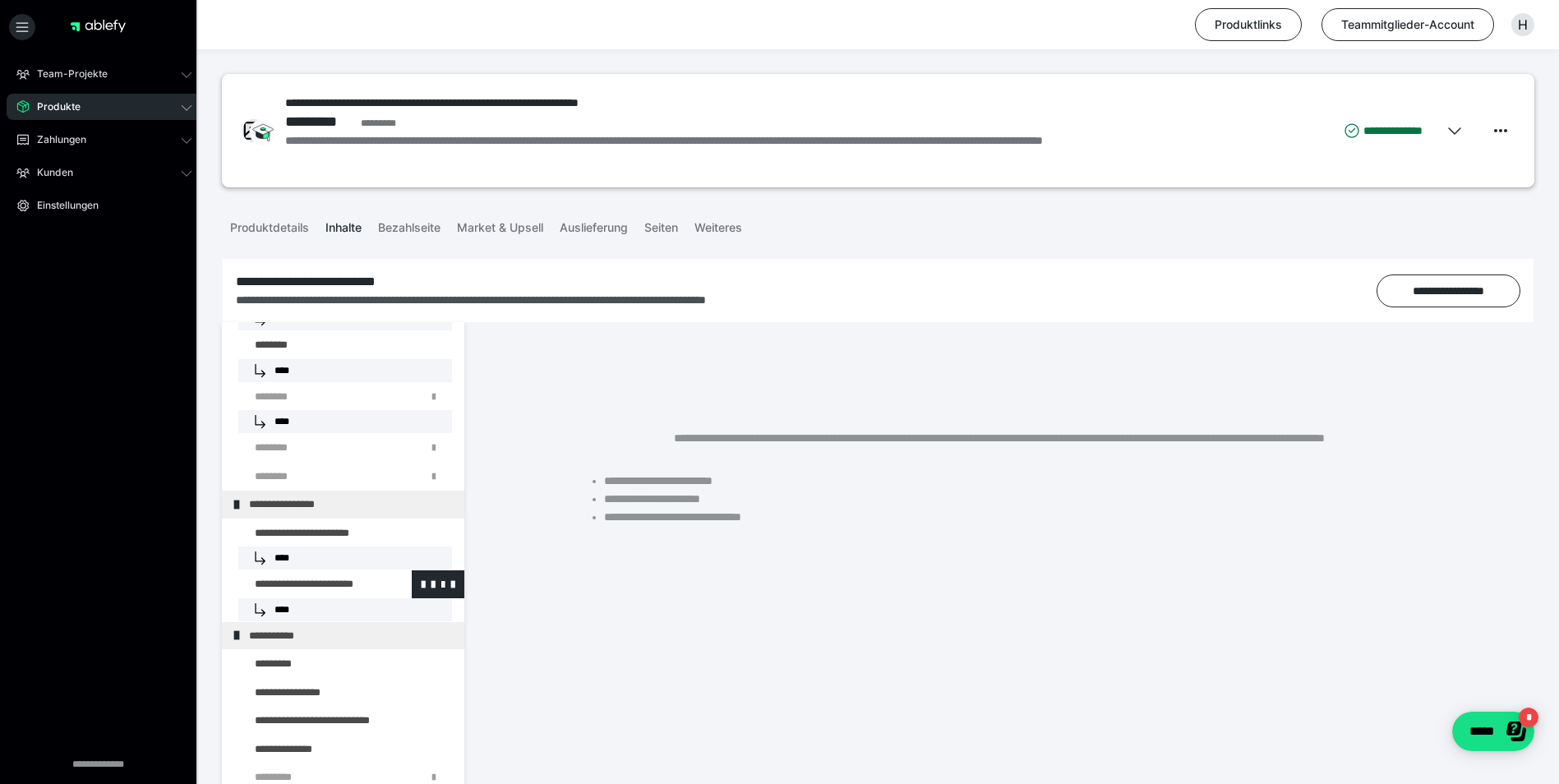 click at bounding box center [308, 584] 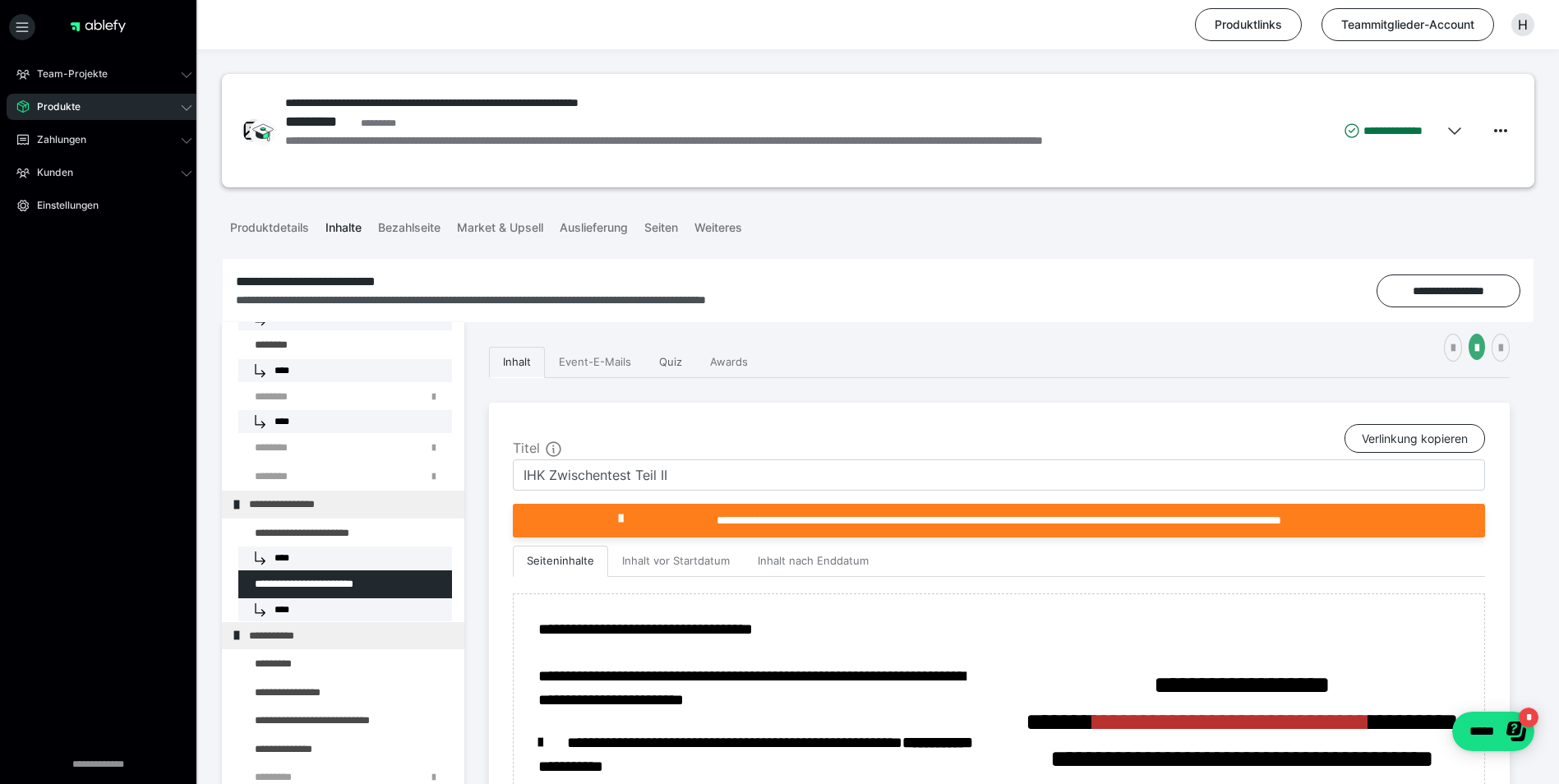 click on "Quiz" at bounding box center [671, 362] 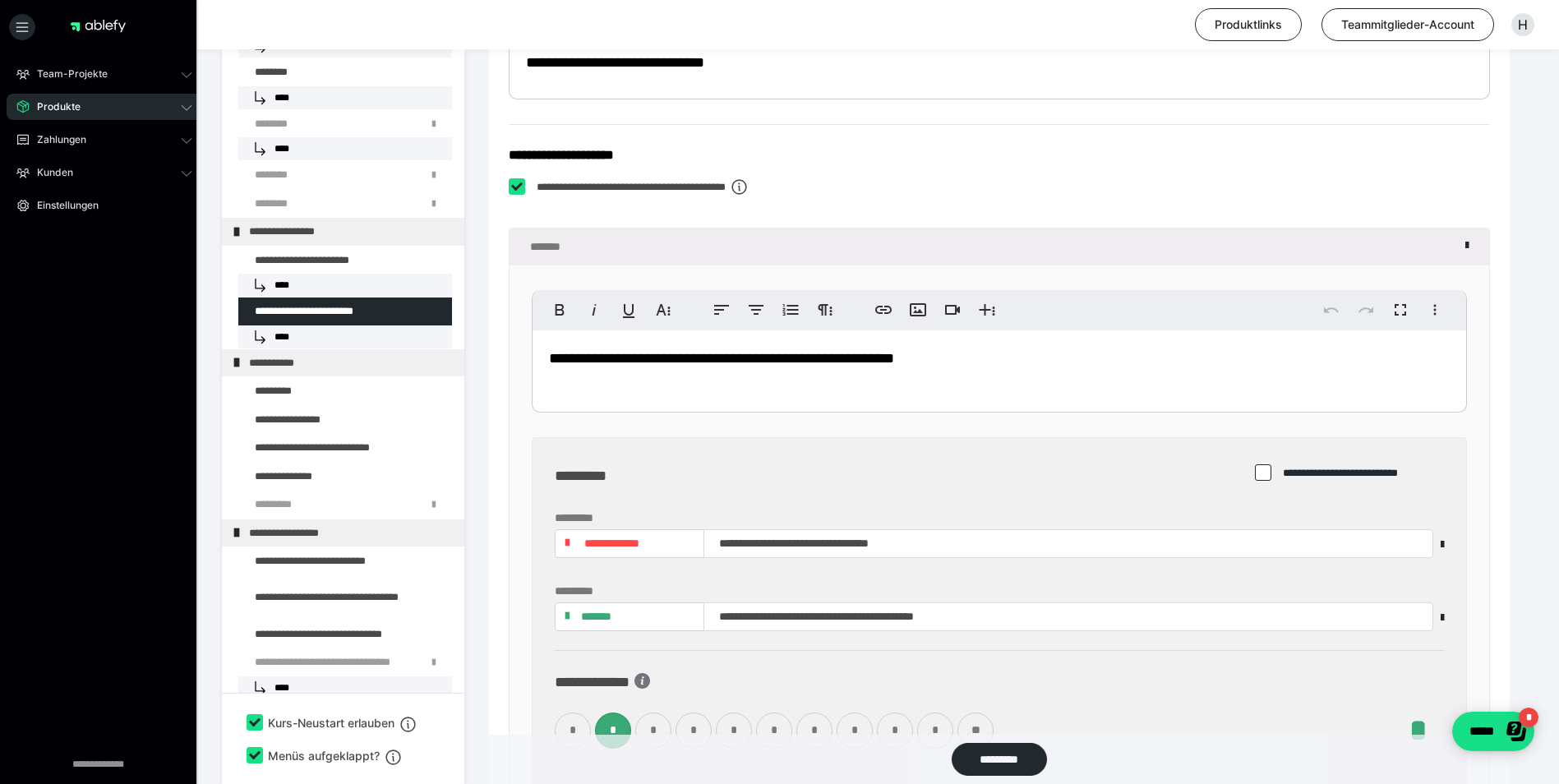 scroll, scrollTop: 904, scrollLeft: 0, axis: vertical 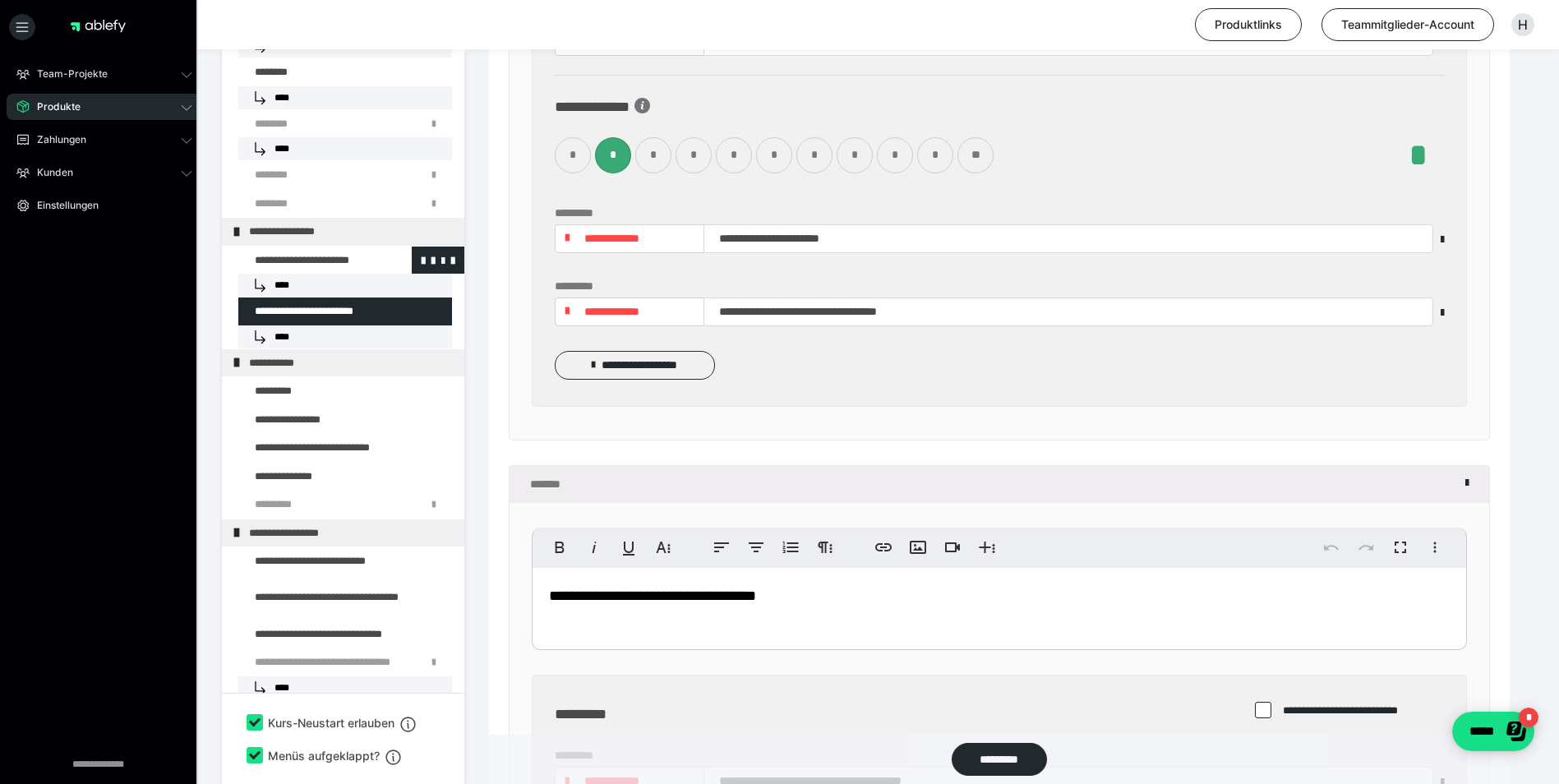 click at bounding box center [308, 261] 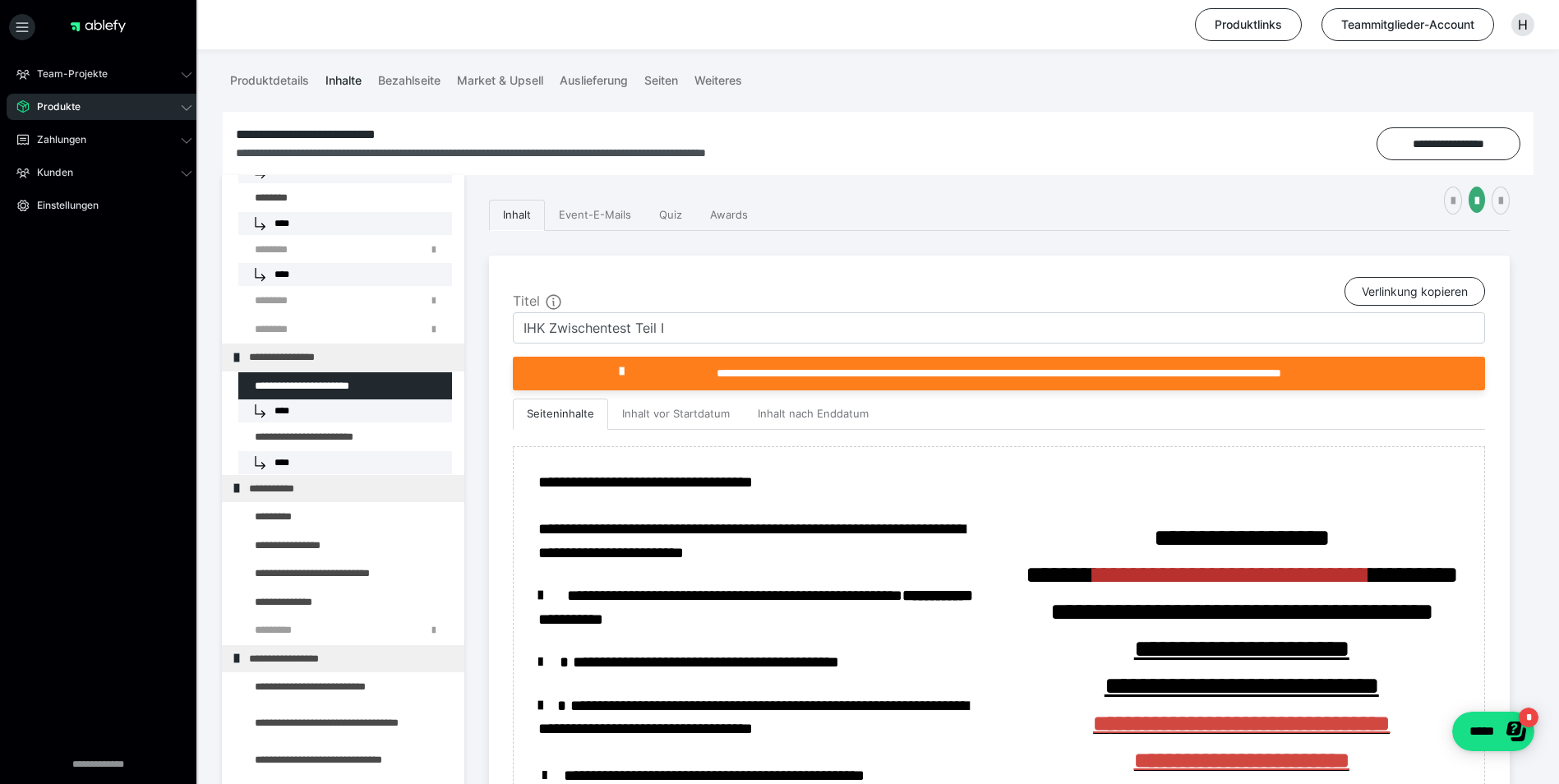 scroll, scrollTop: 146, scrollLeft: 0, axis: vertical 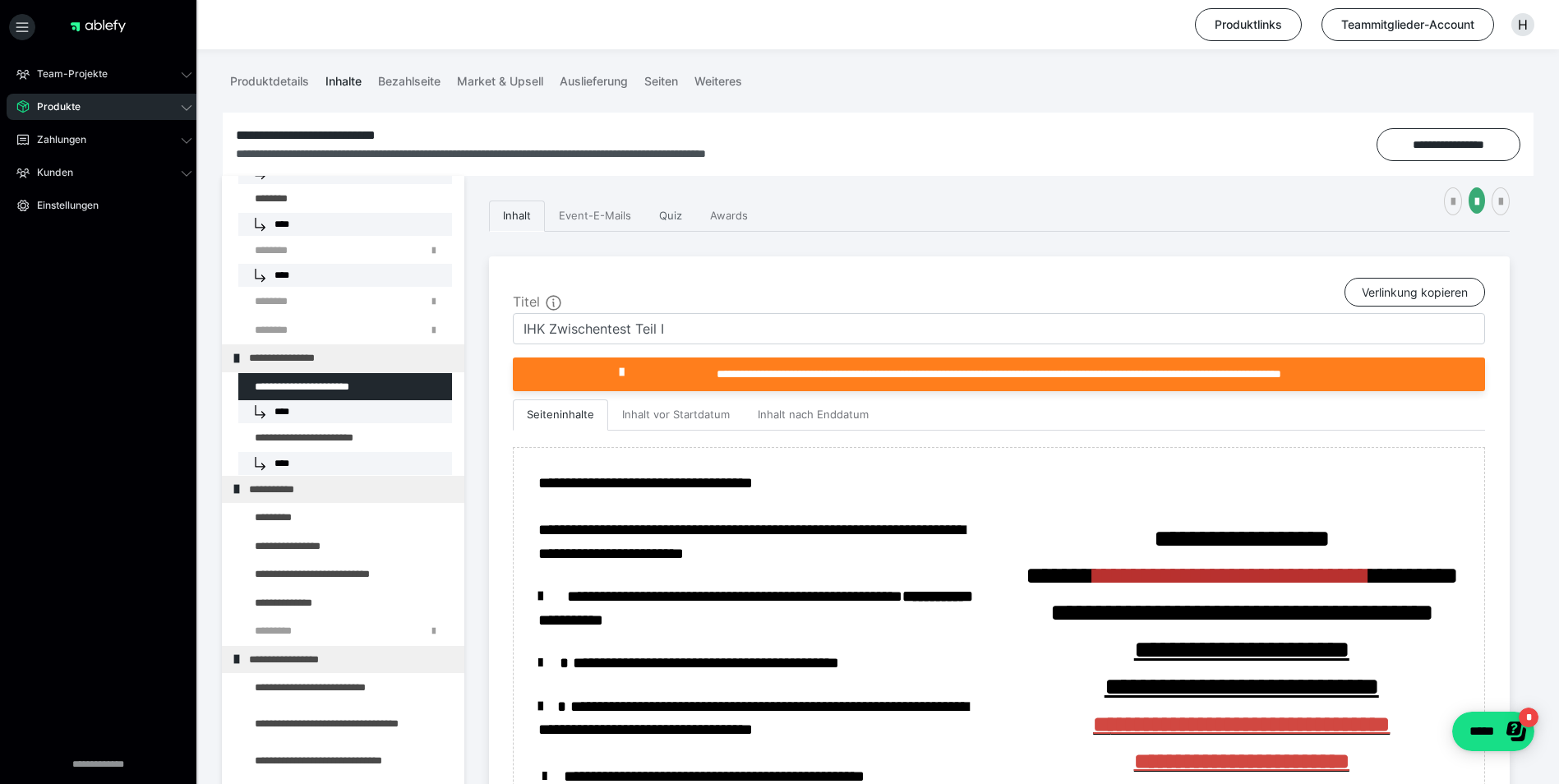 click on "Quiz" at bounding box center [671, 216] 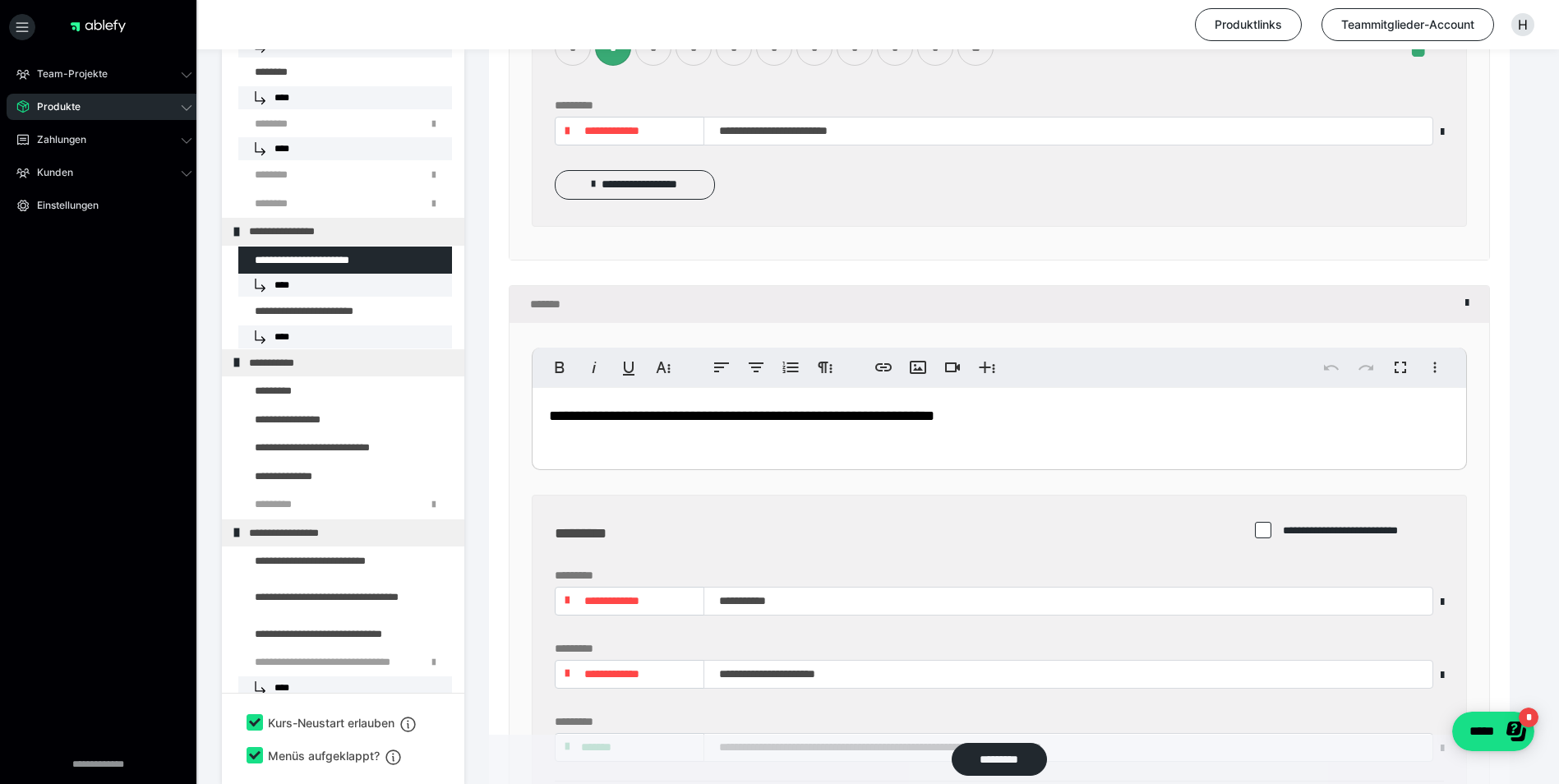 scroll, scrollTop: 5159, scrollLeft: 0, axis: vertical 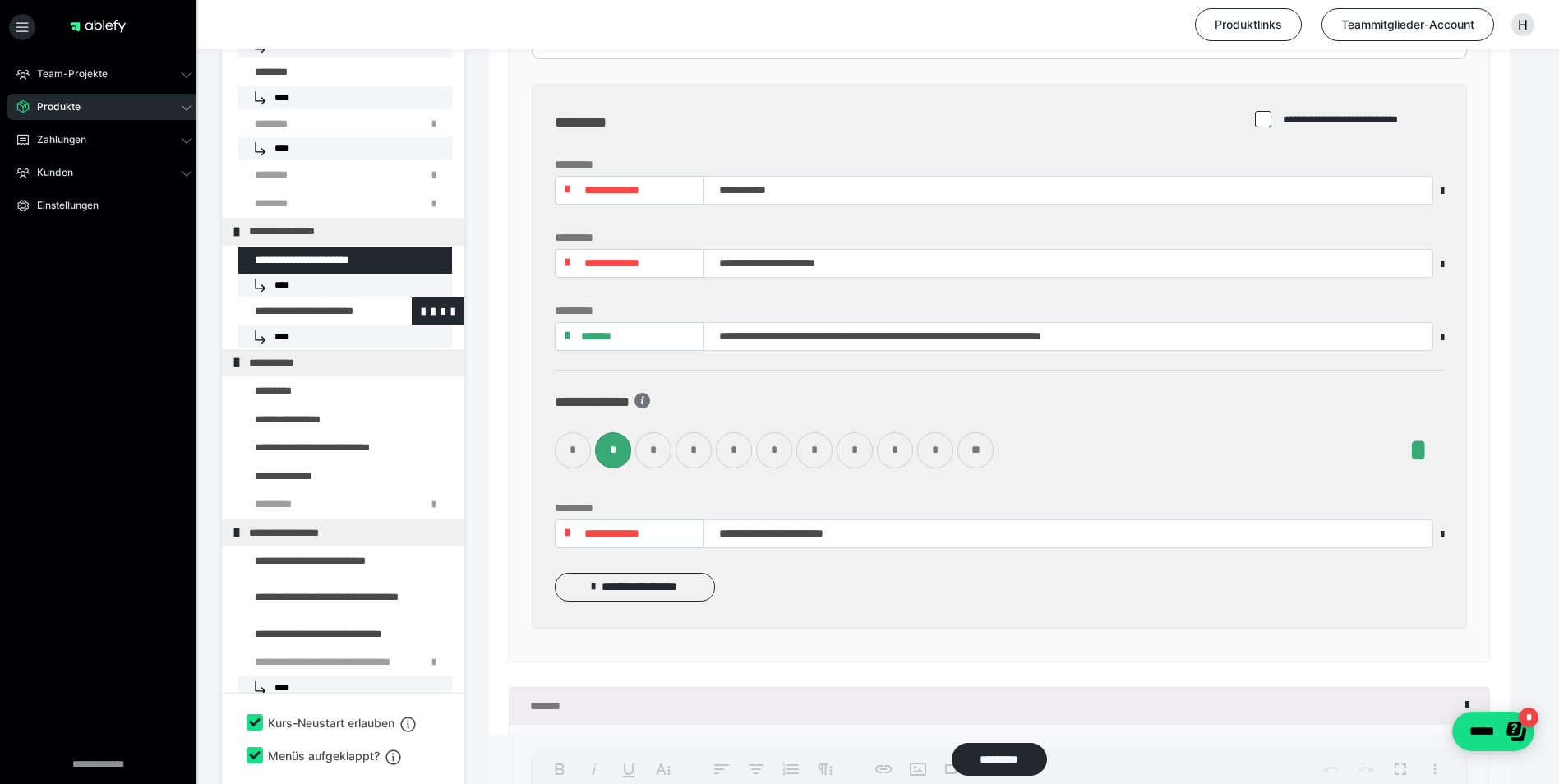 click at bounding box center [308, 311] 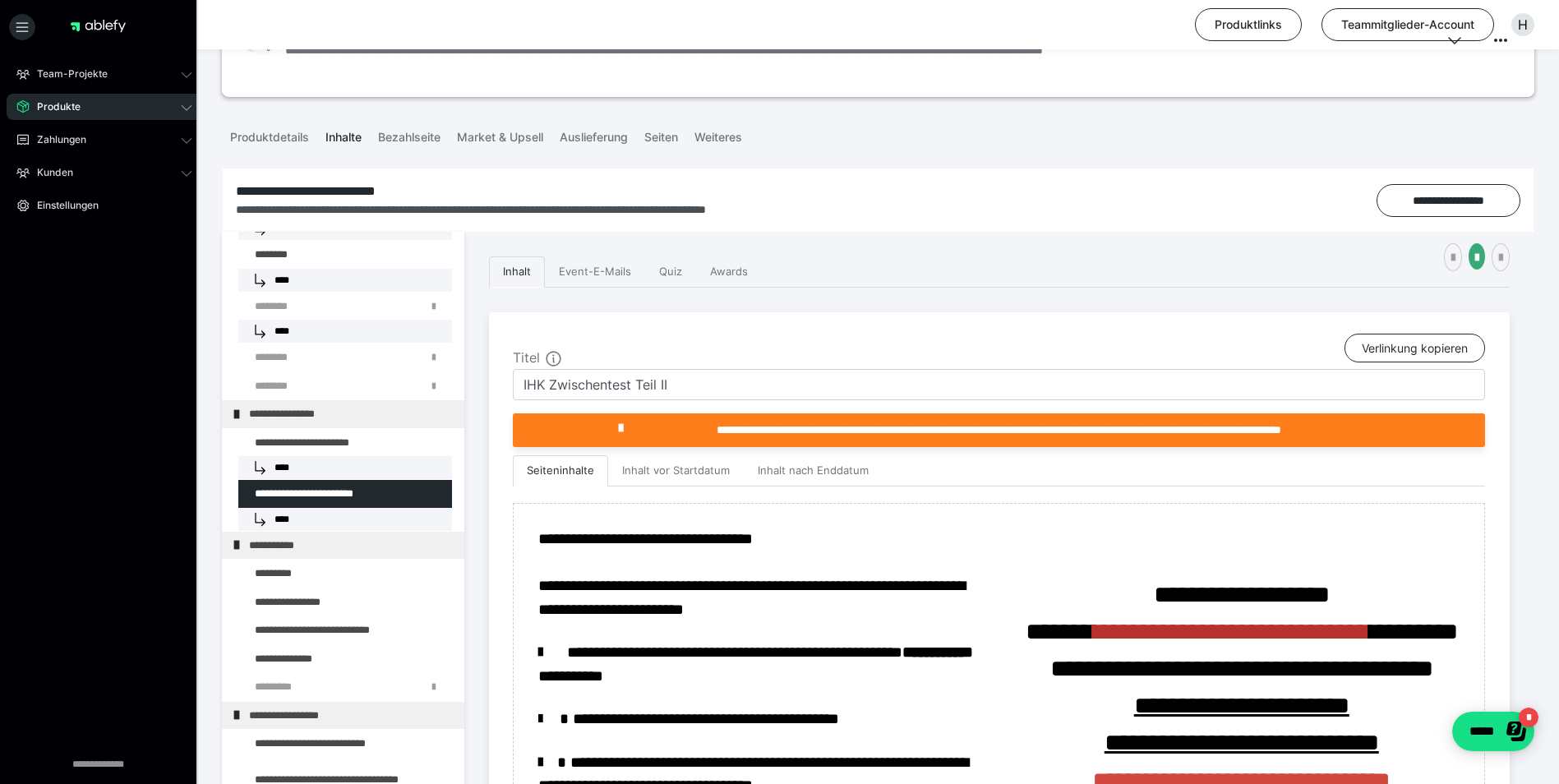 scroll, scrollTop: 87, scrollLeft: 0, axis: vertical 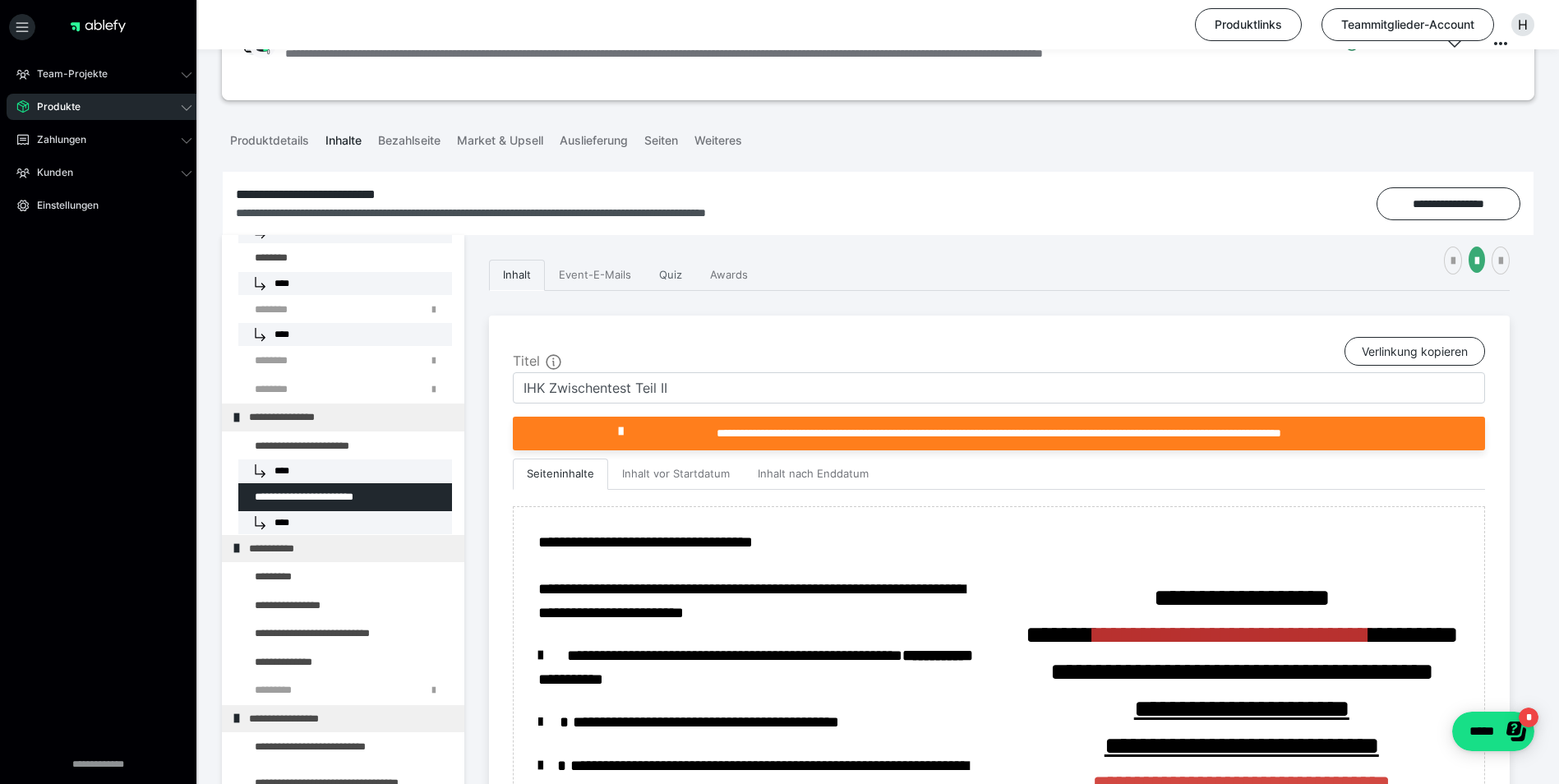 click on "Quiz" at bounding box center [671, 275] 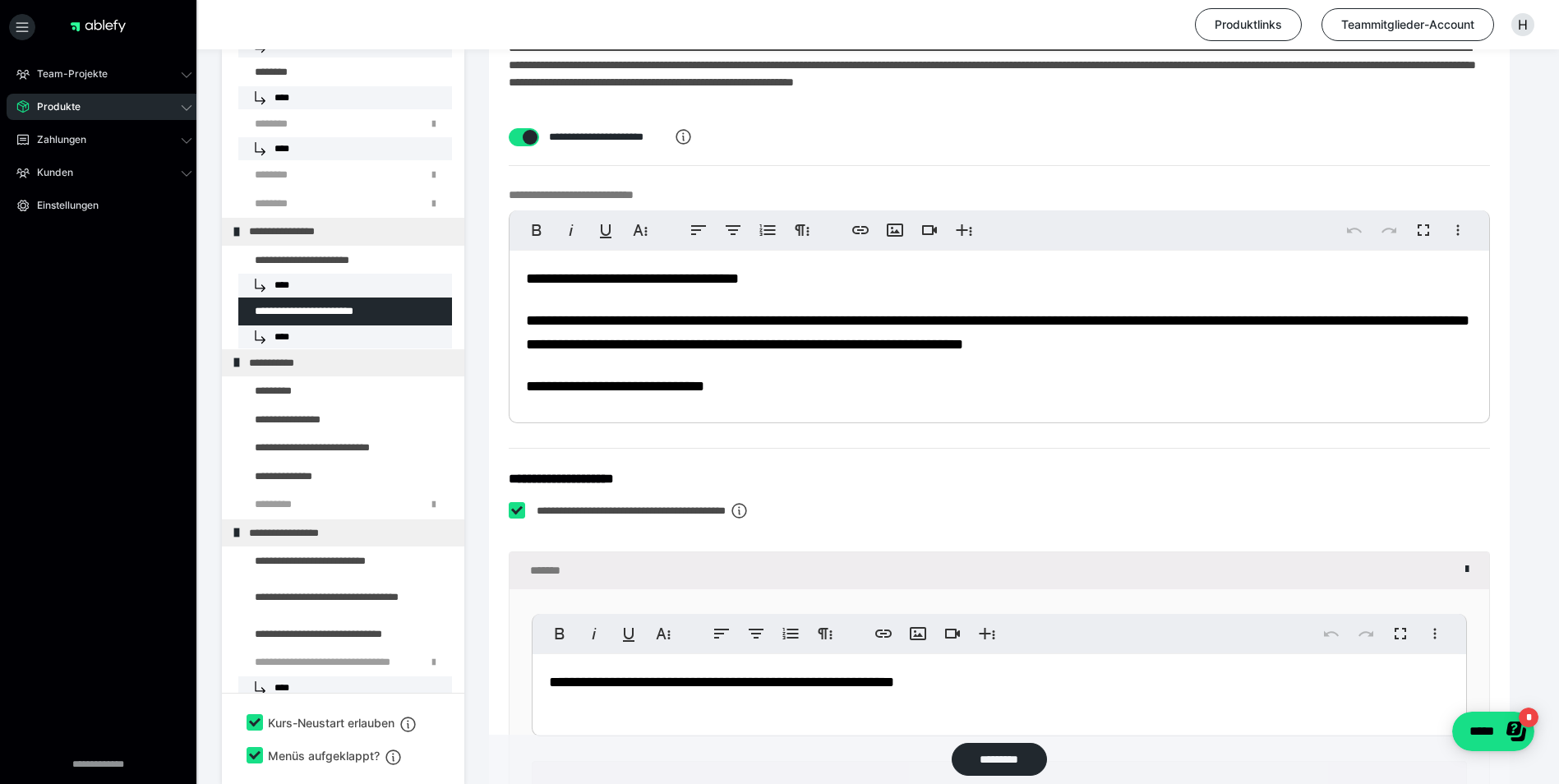scroll, scrollTop: 991, scrollLeft: 0, axis: vertical 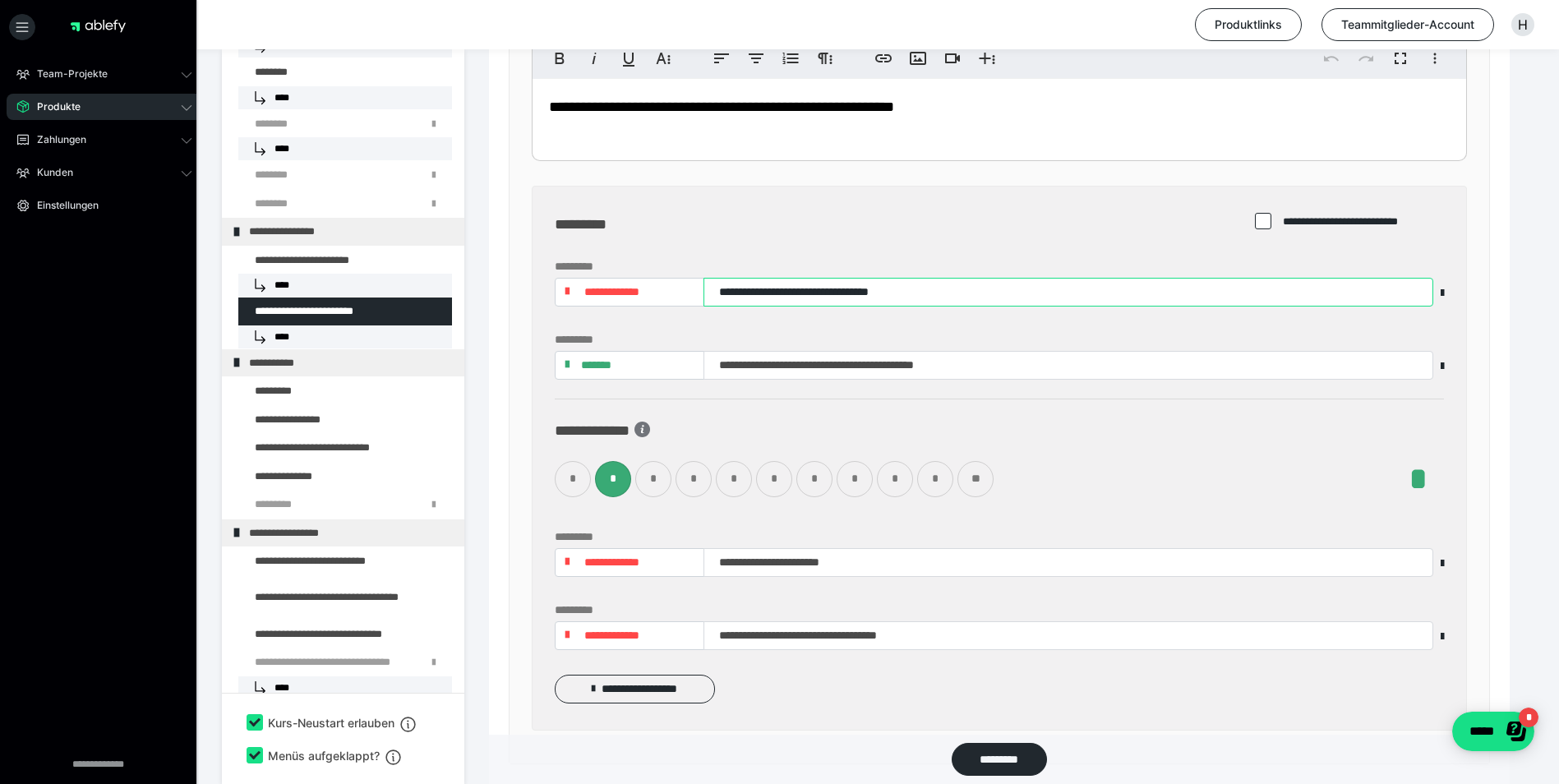 drag, startPoint x: 951, startPoint y: 293, endPoint x: 709, endPoint y: 288, distance: 242.05165 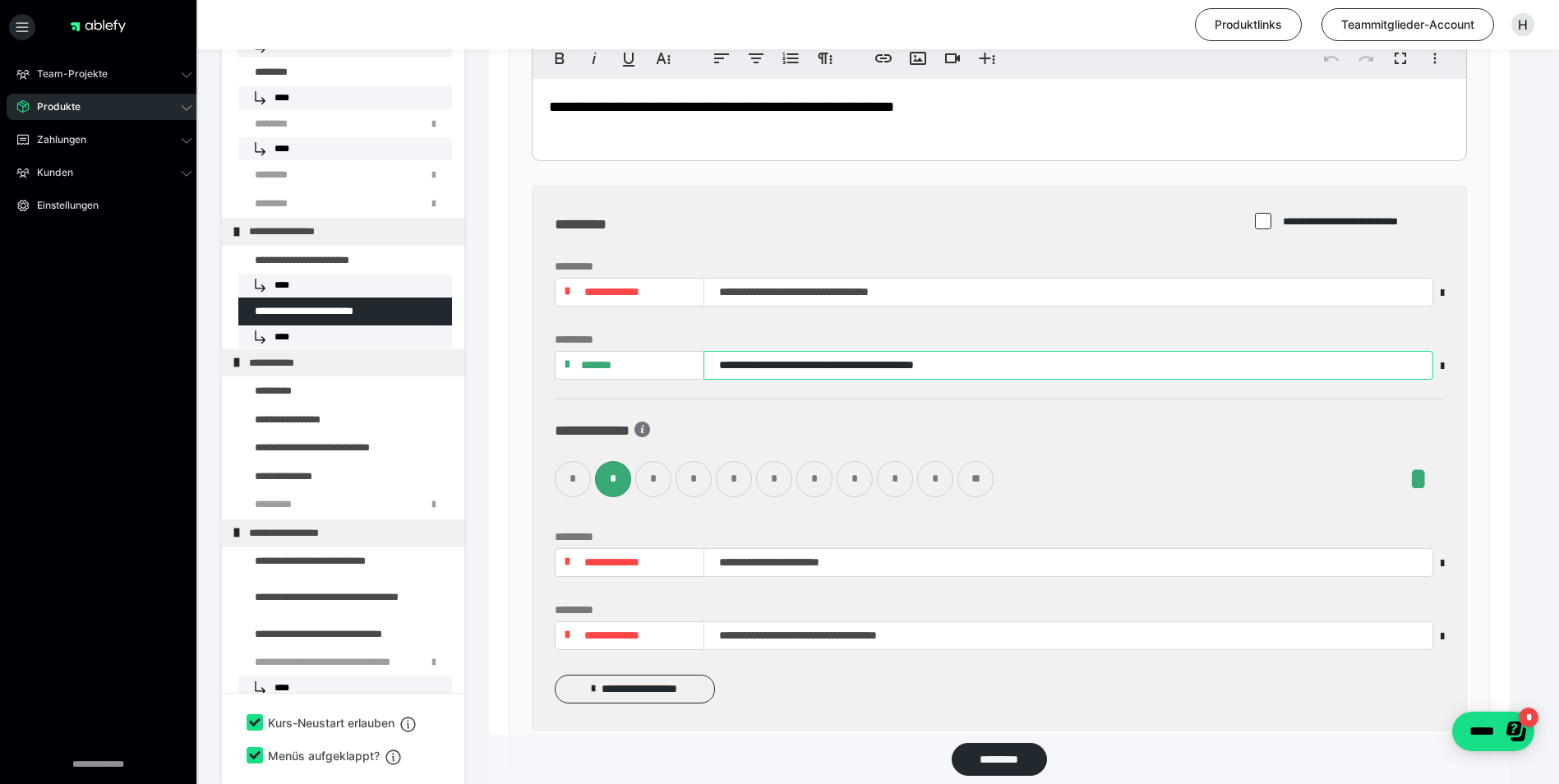 drag, startPoint x: 1008, startPoint y: 359, endPoint x: 680, endPoint y: 379, distance: 328.60919 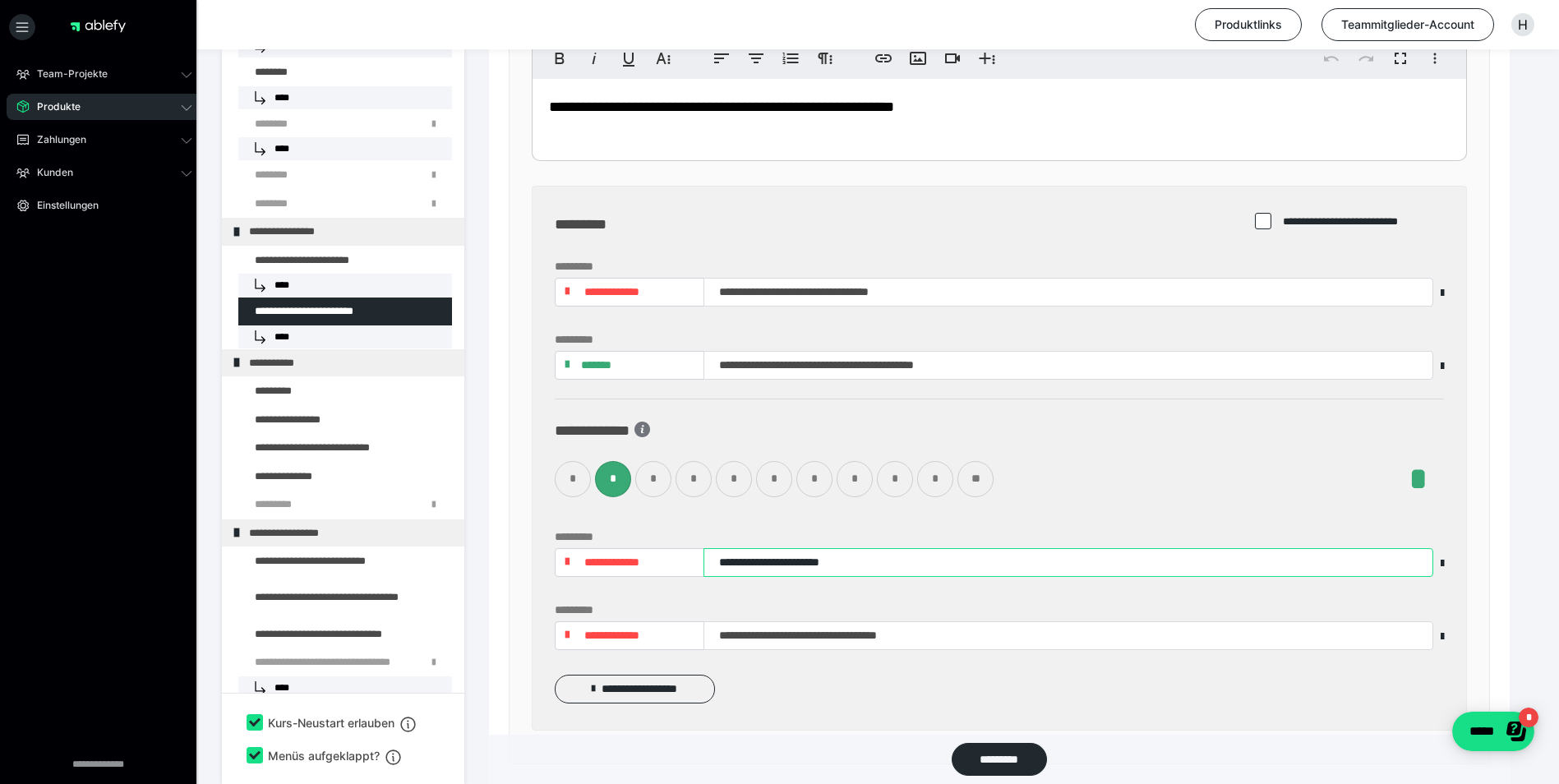 drag, startPoint x: 785, startPoint y: 583, endPoint x: 703, endPoint y: 584, distance: 82.006 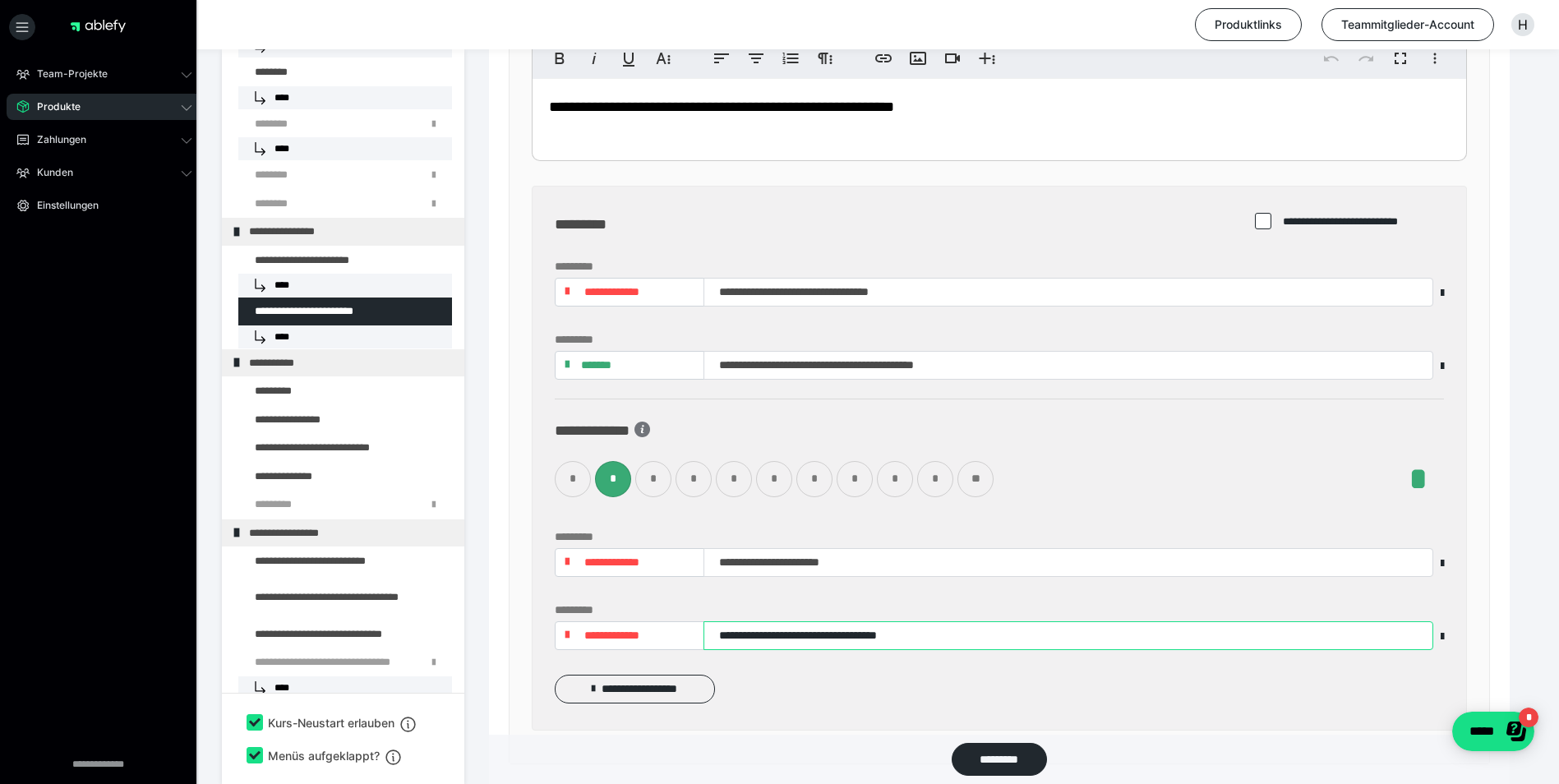 drag, startPoint x: 788, startPoint y: 643, endPoint x: 703, endPoint y: 643, distance: 85 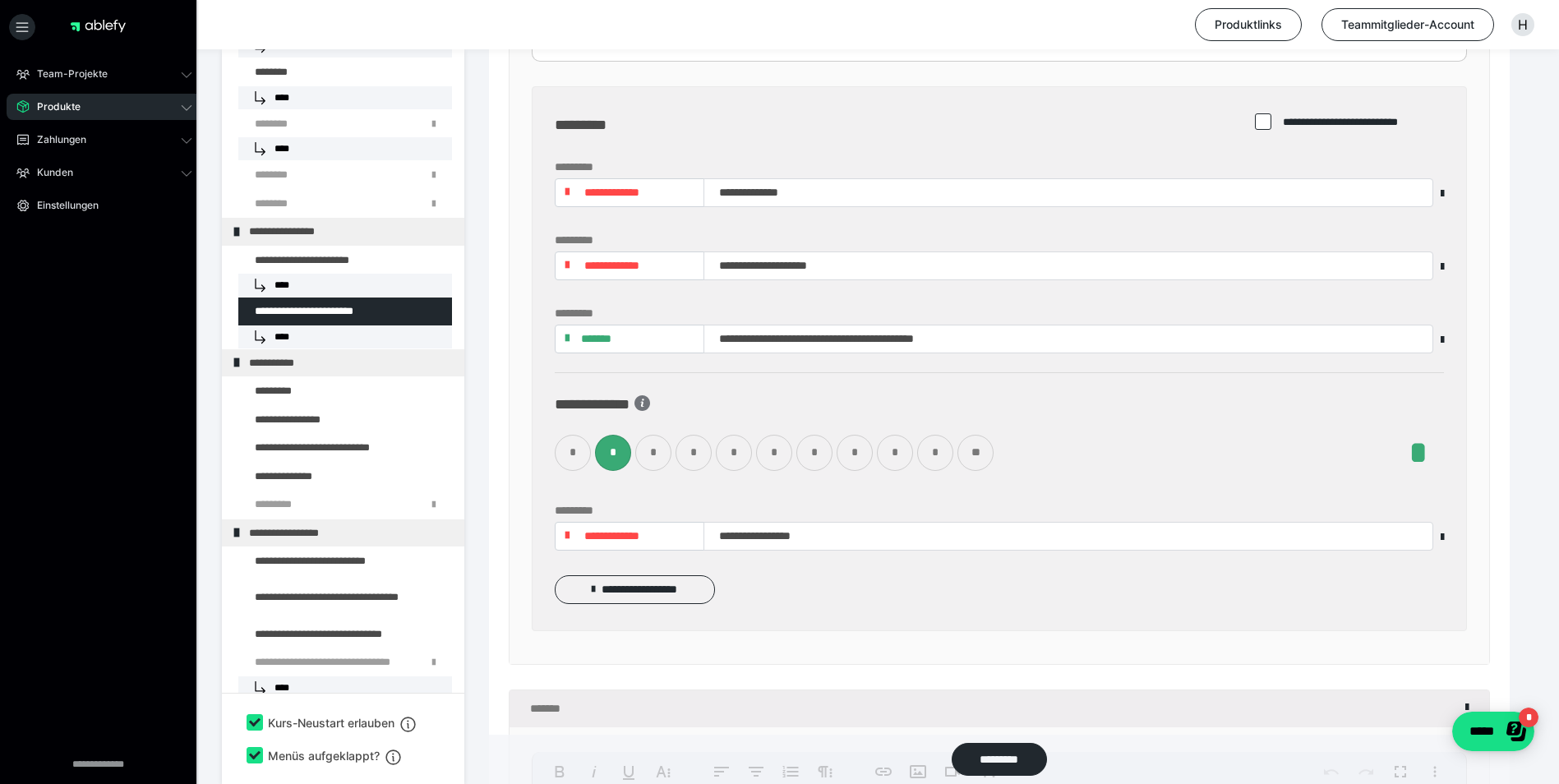 scroll, scrollTop: 2963, scrollLeft: 0, axis: vertical 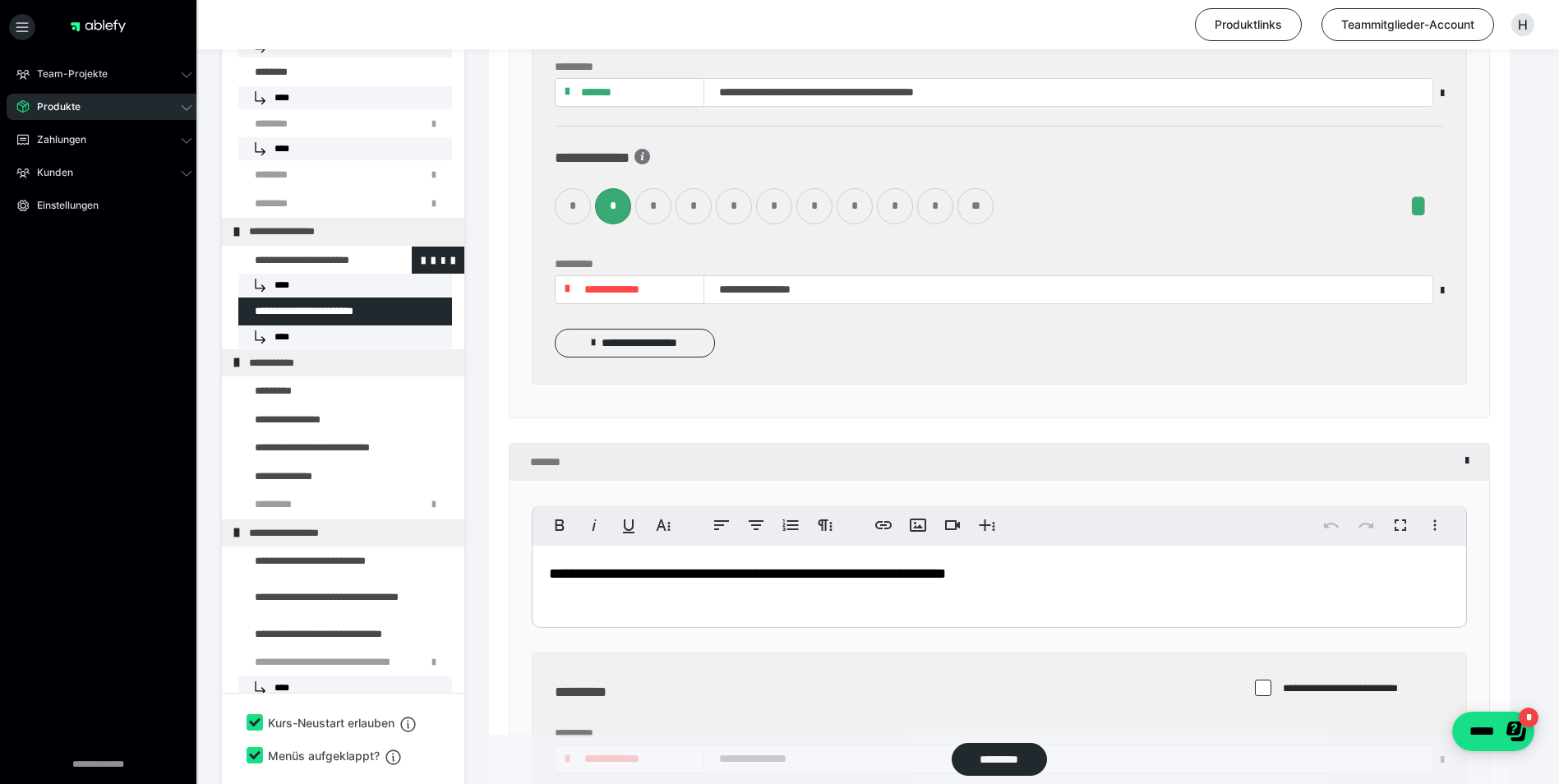 click at bounding box center (308, 261) 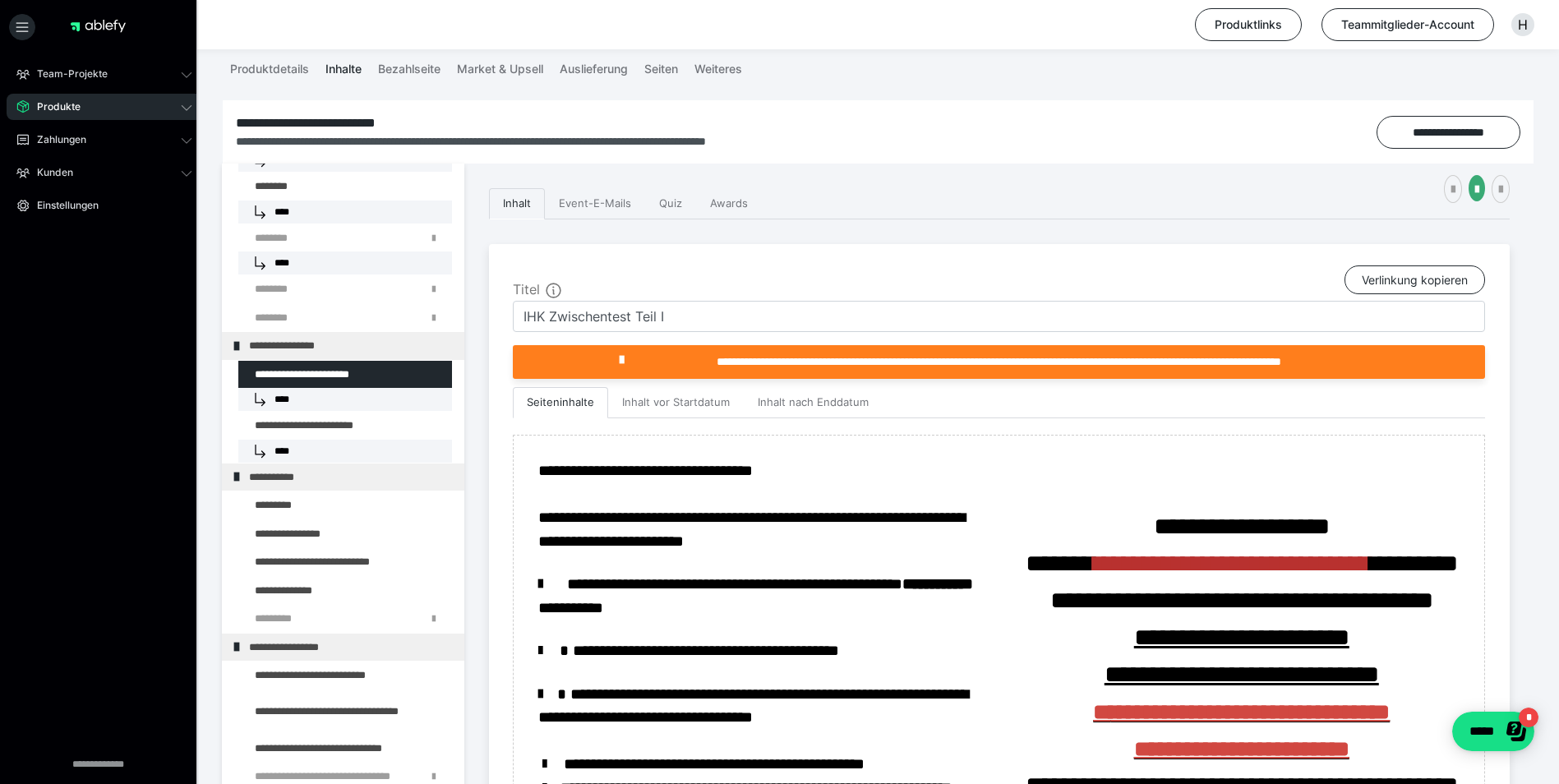 scroll, scrollTop: 146, scrollLeft: 0, axis: vertical 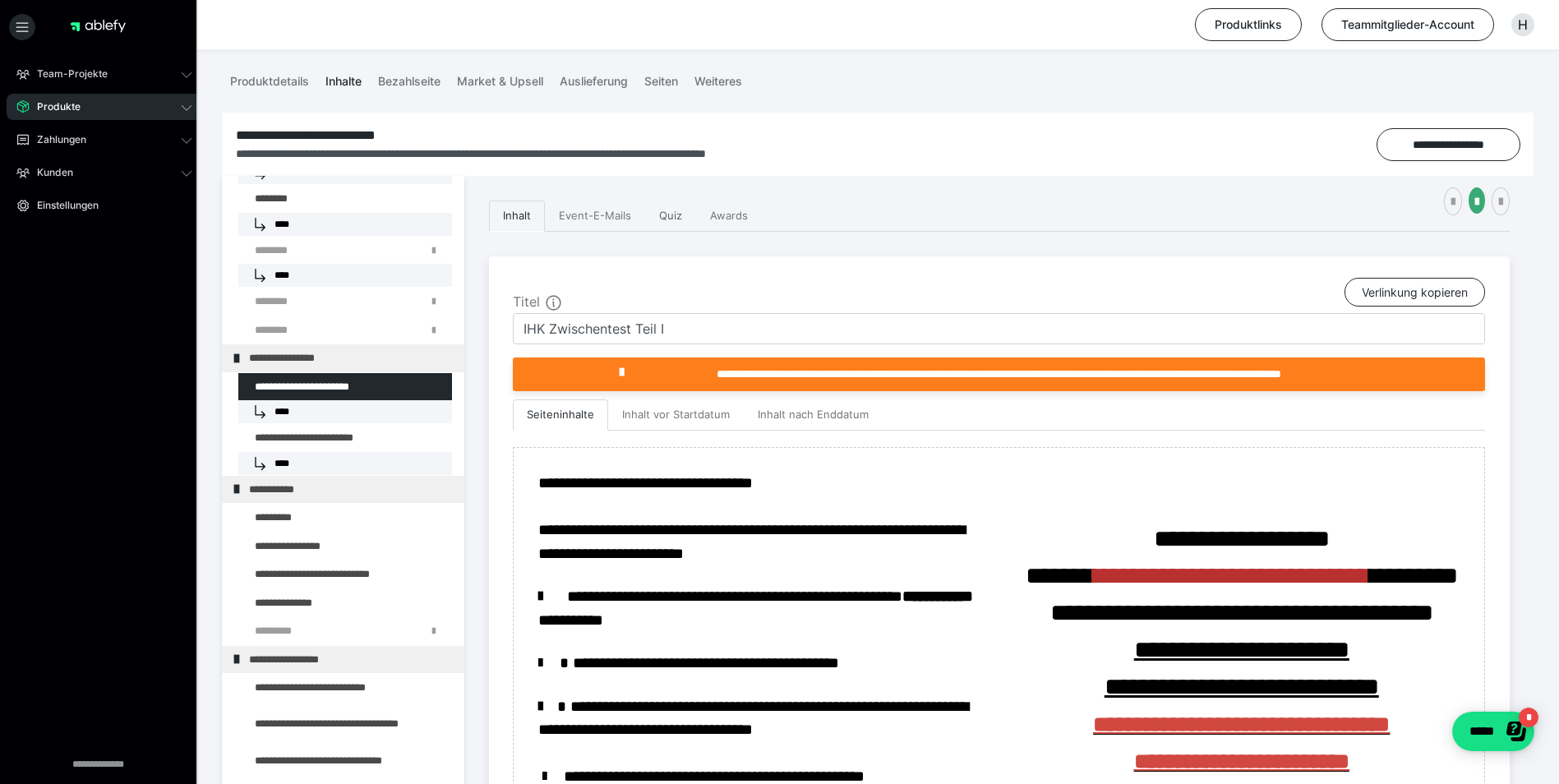 click on "Quiz" at bounding box center [671, 216] 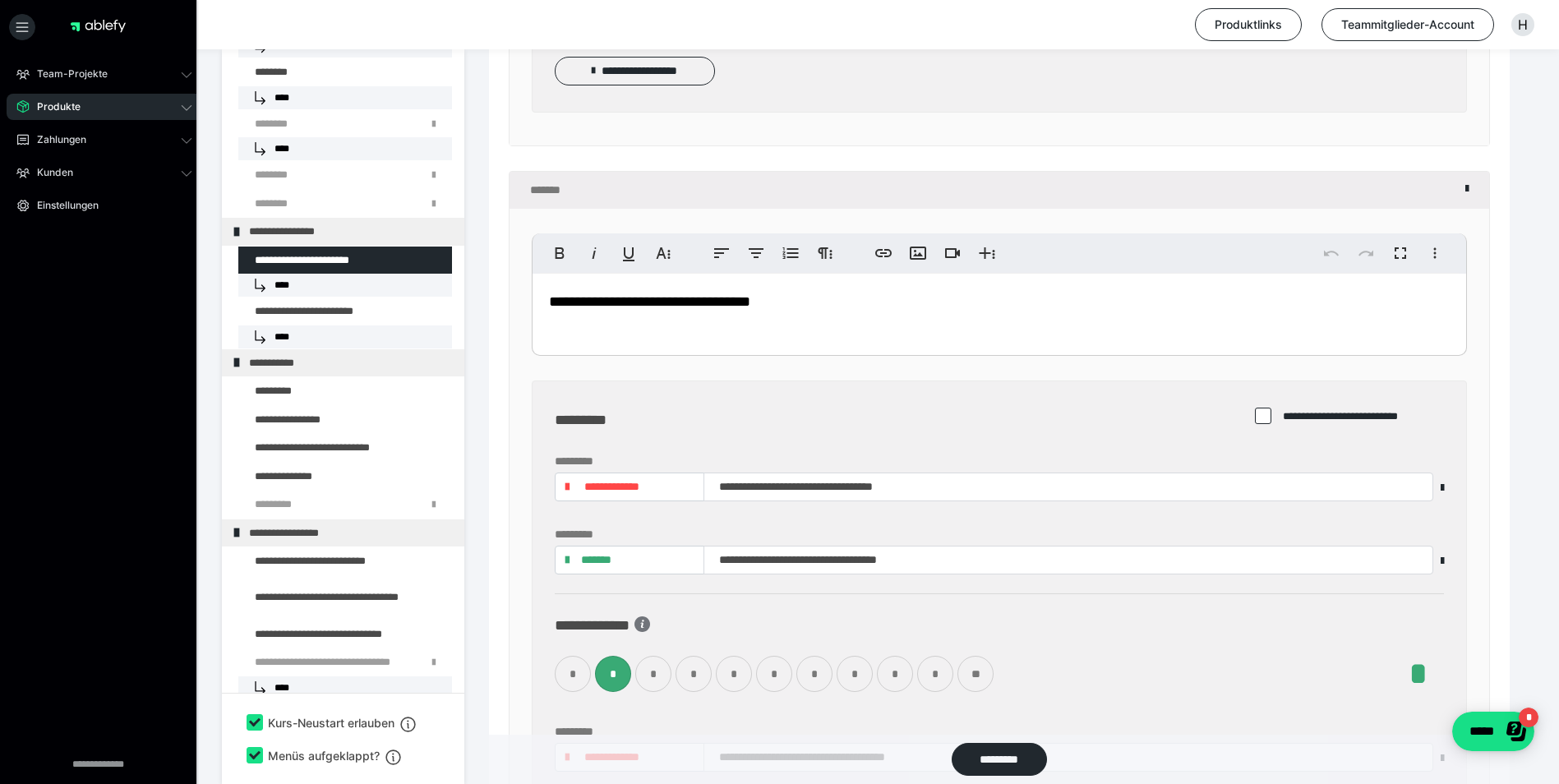 scroll, scrollTop: 1708, scrollLeft: 0, axis: vertical 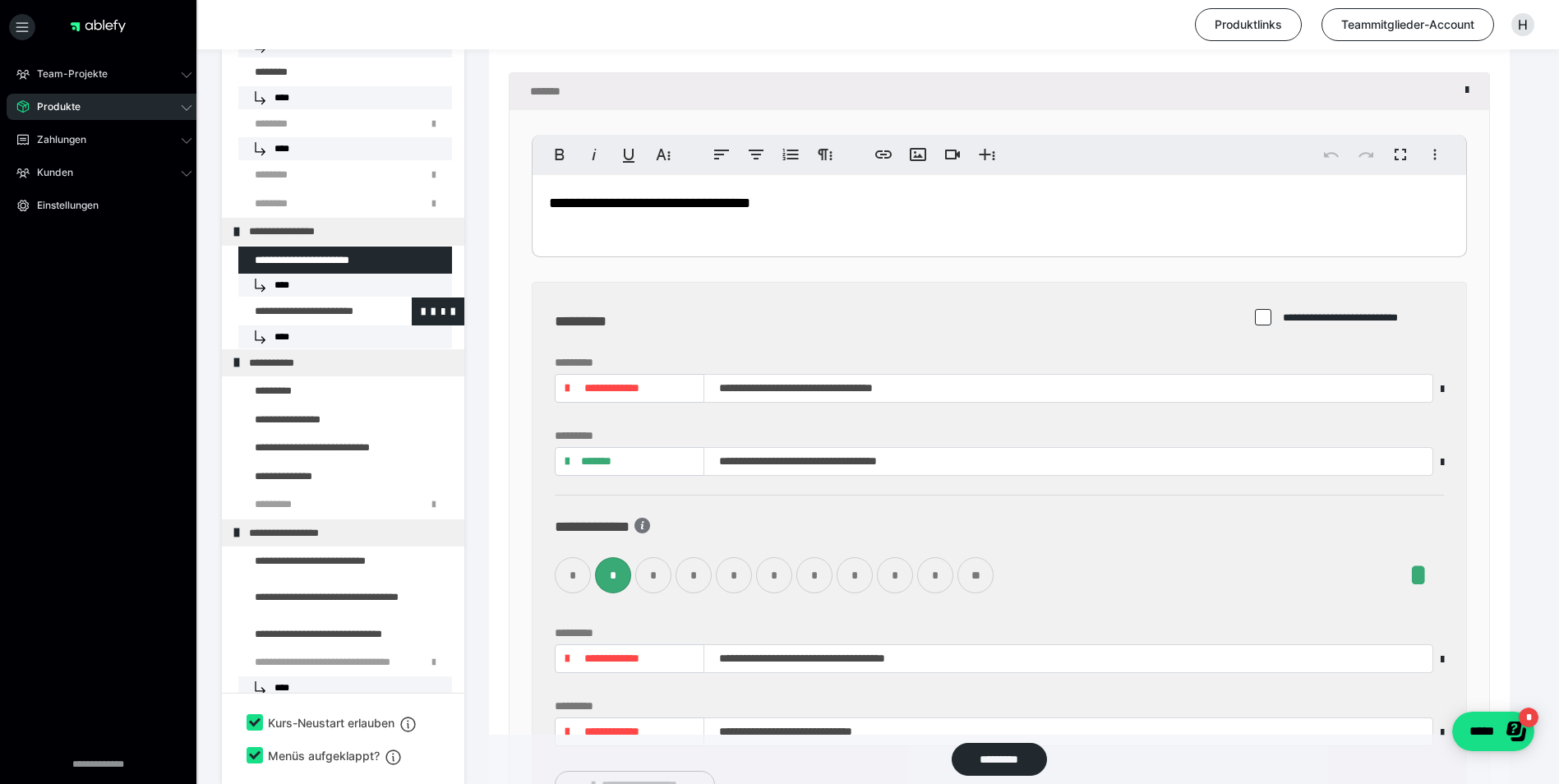click at bounding box center [308, 311] 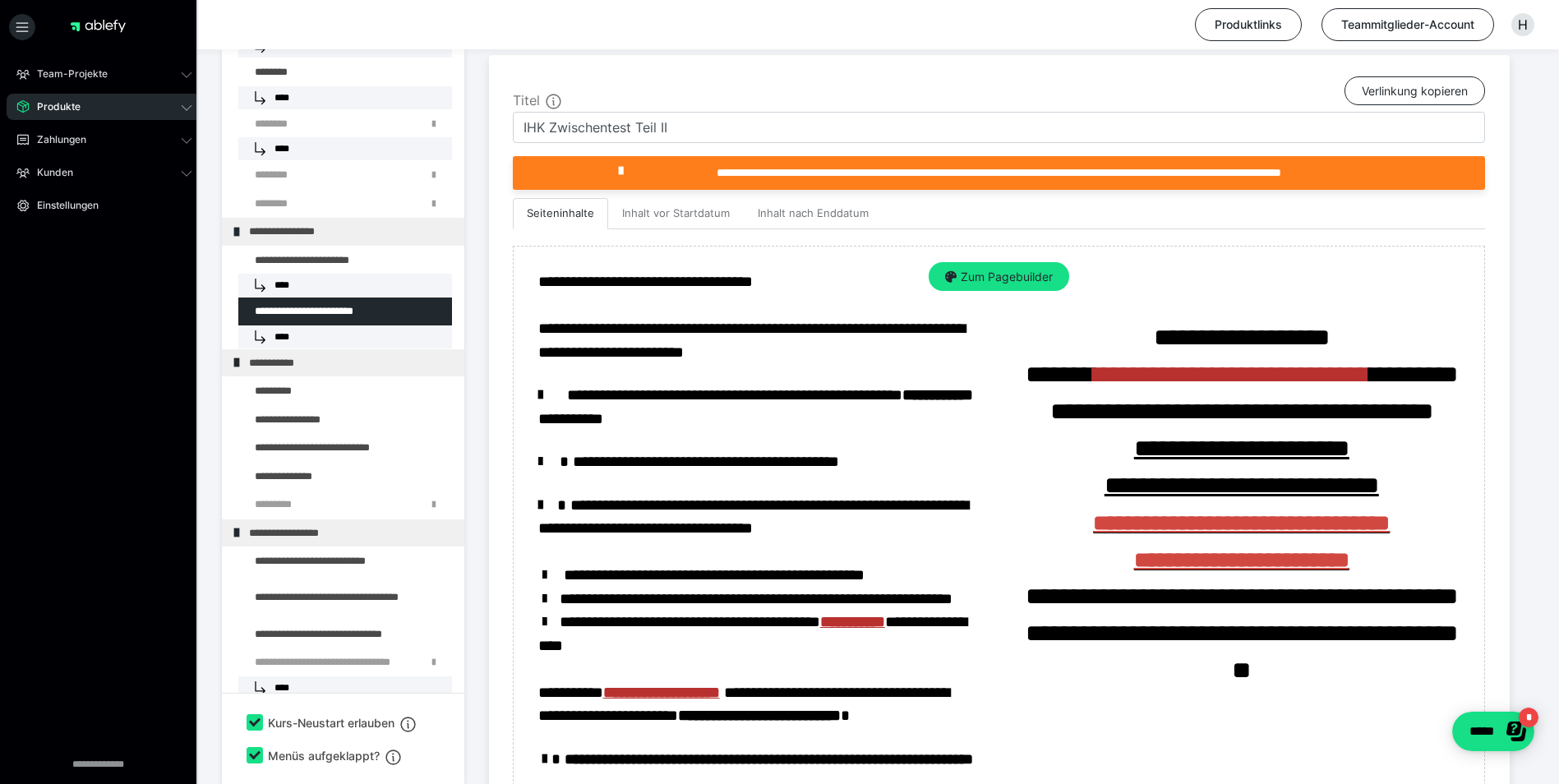 scroll, scrollTop: 169, scrollLeft: 0, axis: vertical 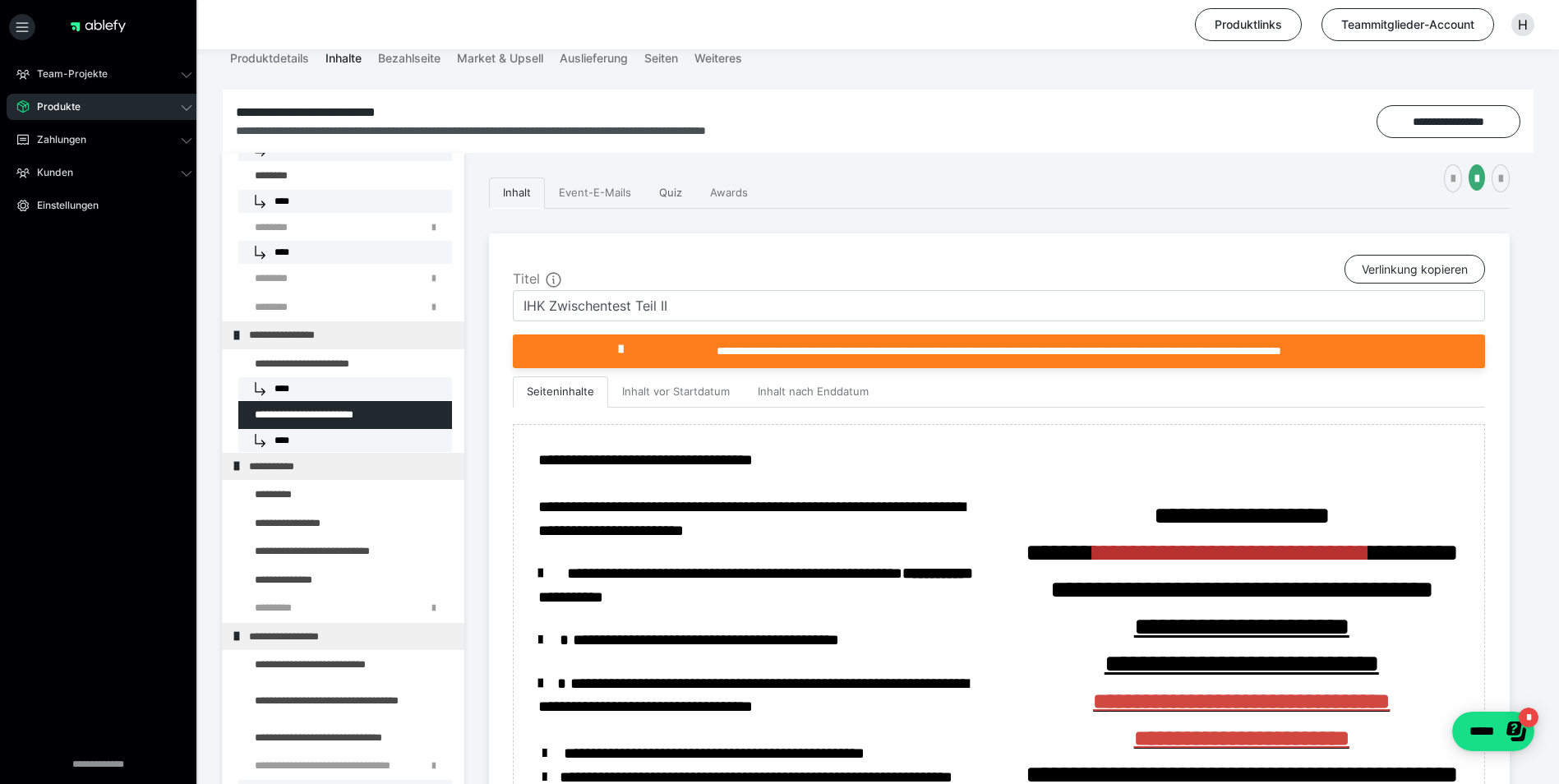 click on "Quiz" at bounding box center [671, 193] 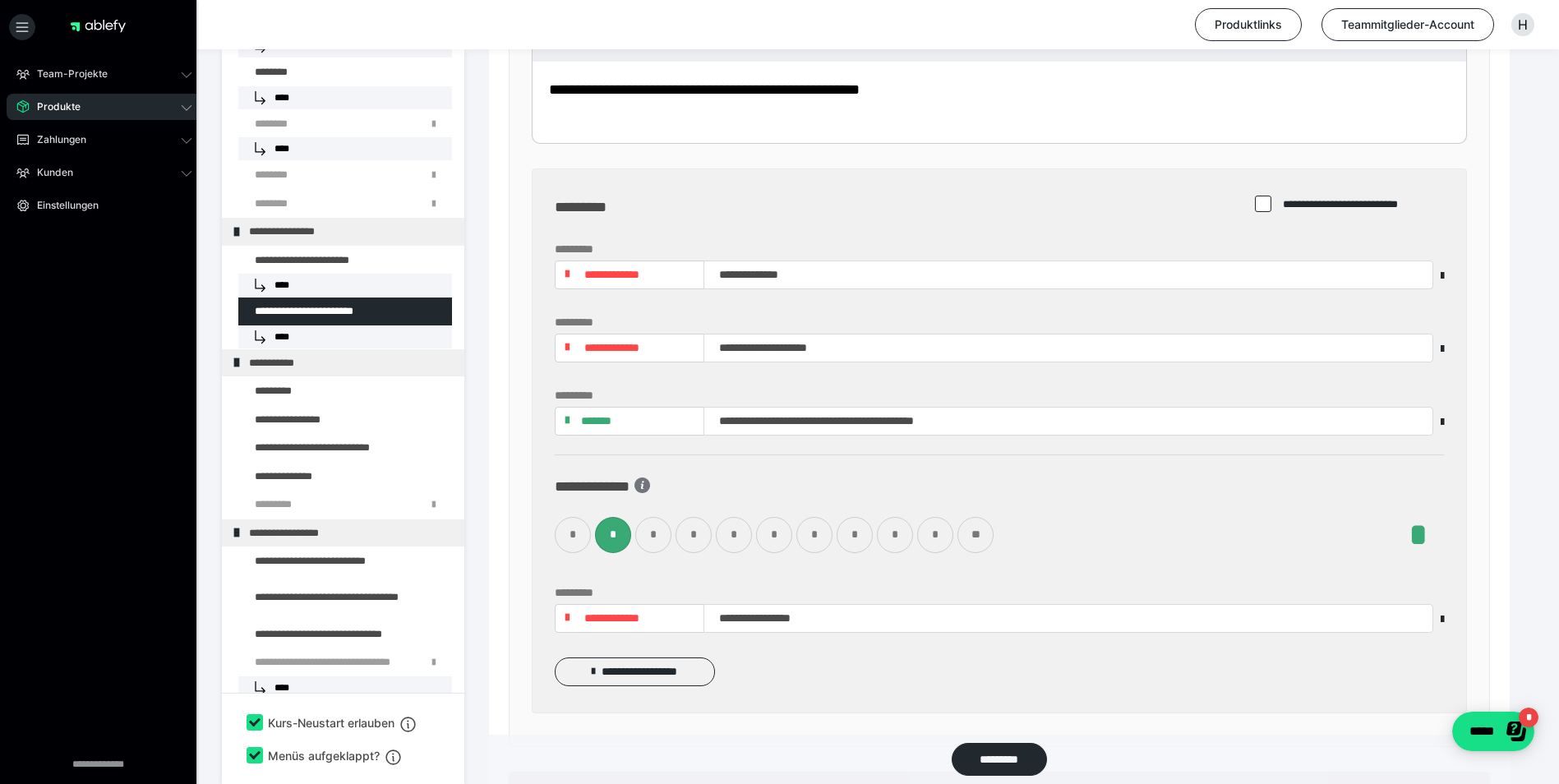 scroll, scrollTop: 3046, scrollLeft: 0, axis: vertical 